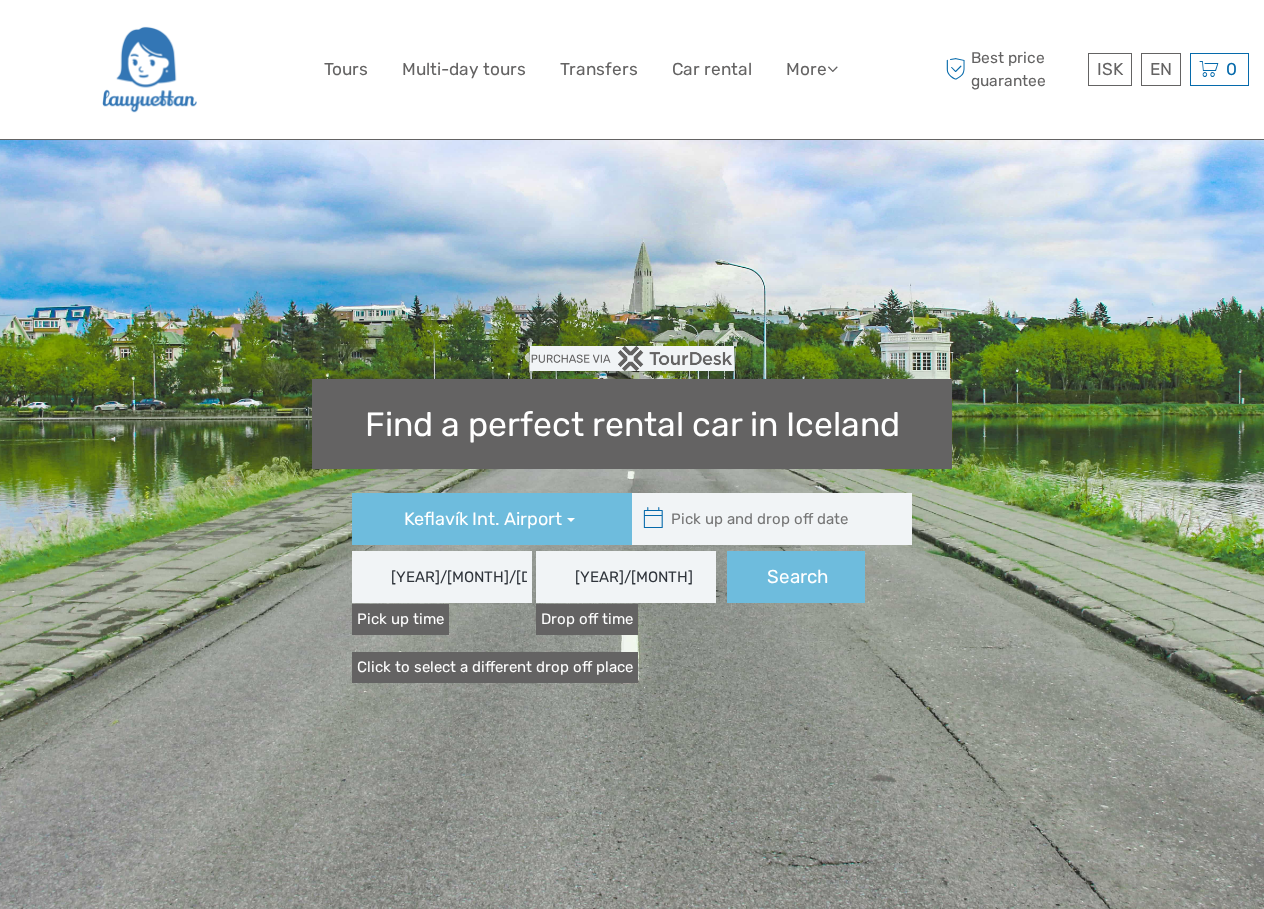 scroll, scrollTop: 136, scrollLeft: 0, axis: vertical 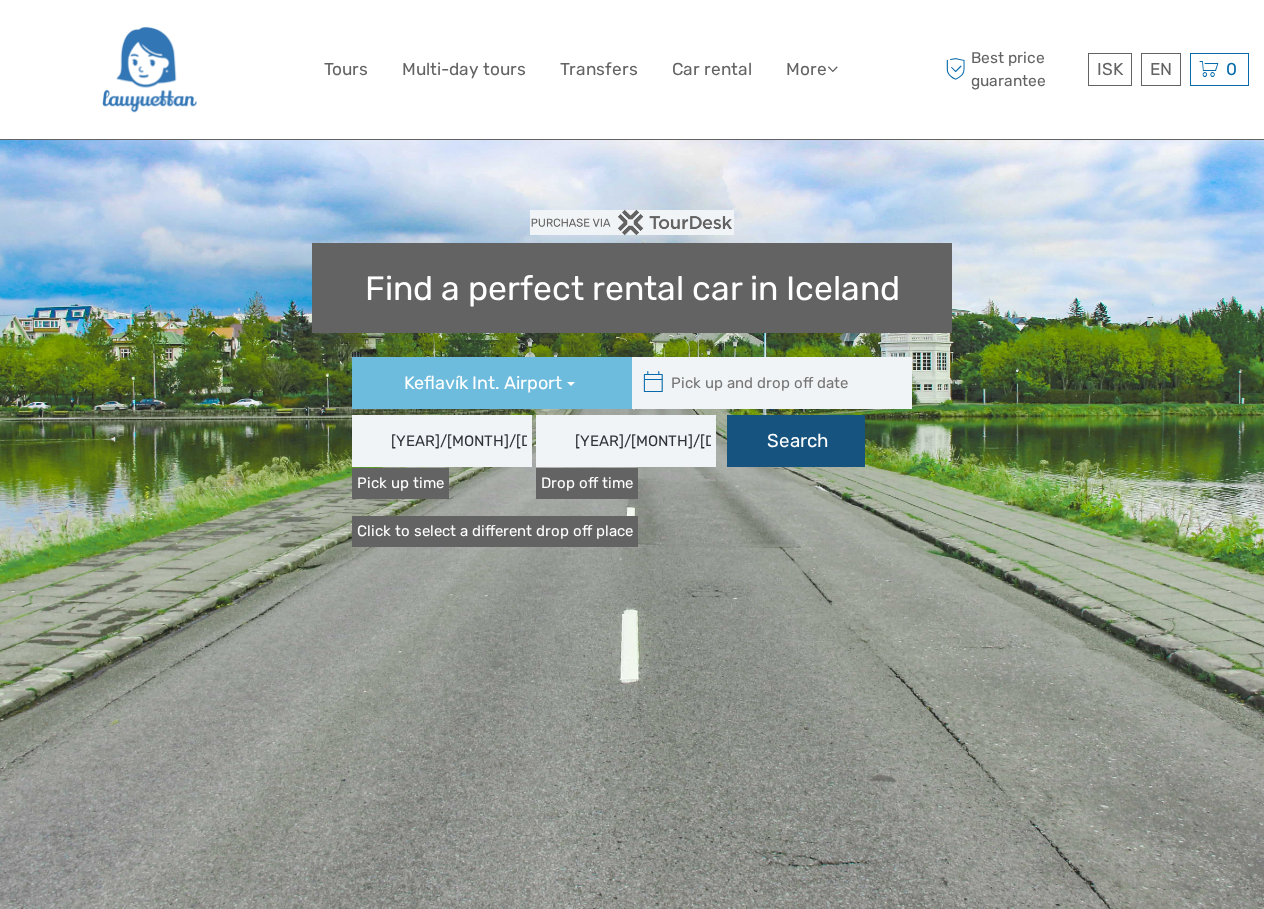 type on "[YEAR]/[MONTH]/[DAY]" 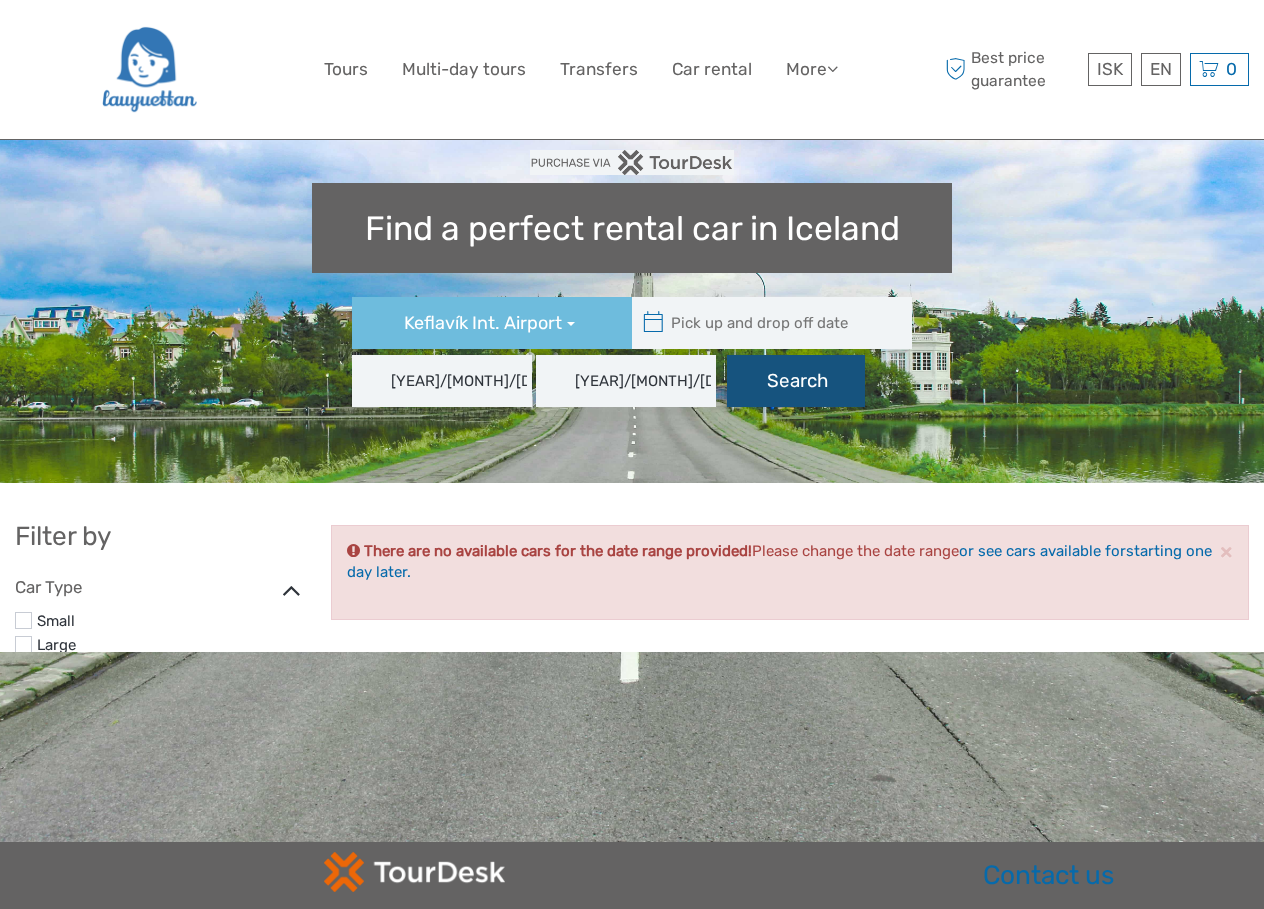 scroll, scrollTop: 0, scrollLeft: 0, axis: both 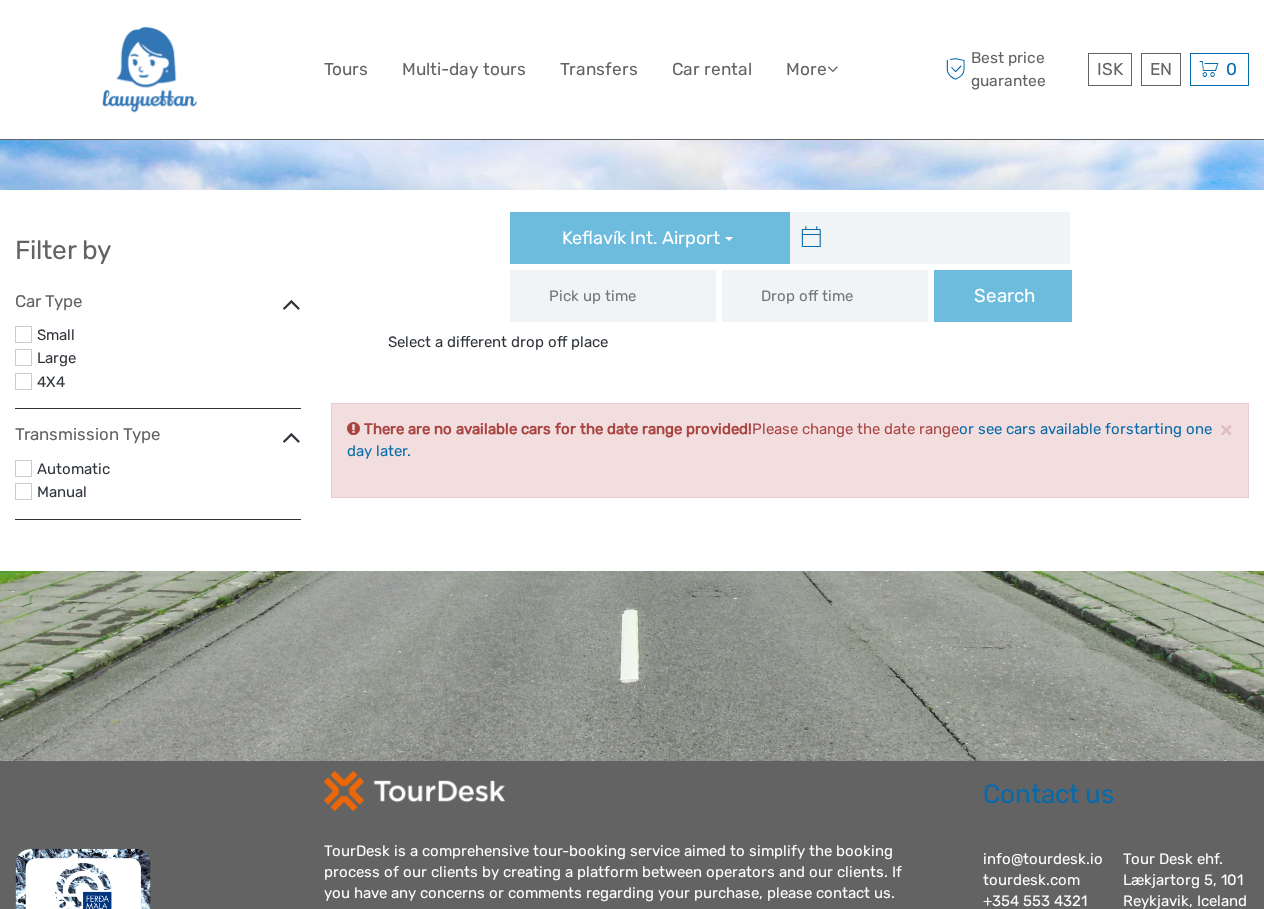 type on "[MONTH]/[MONTH]/[YEAR]  -  [MONTH]/[MONTH]/[YEAR]" 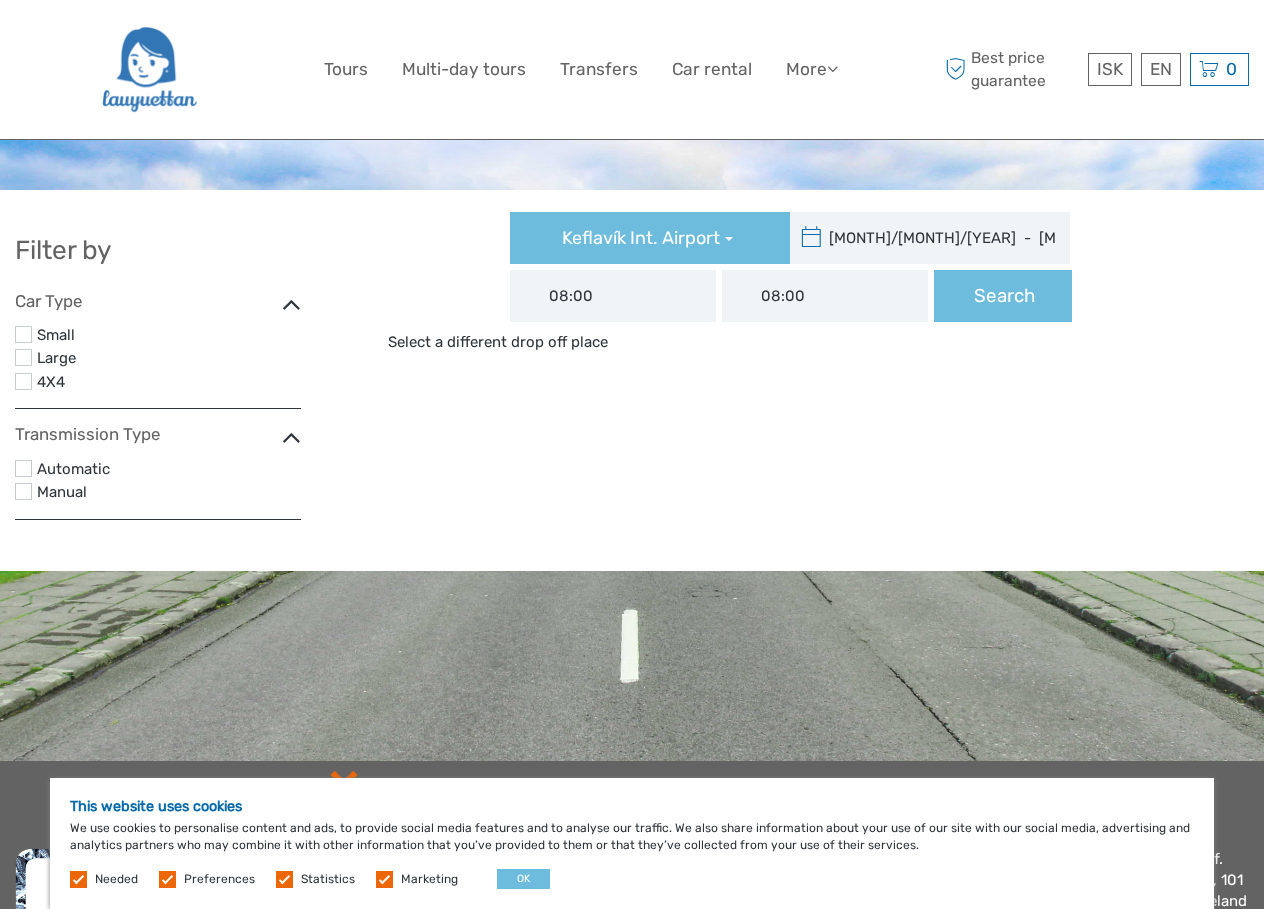 scroll, scrollTop: 0, scrollLeft: 0, axis: both 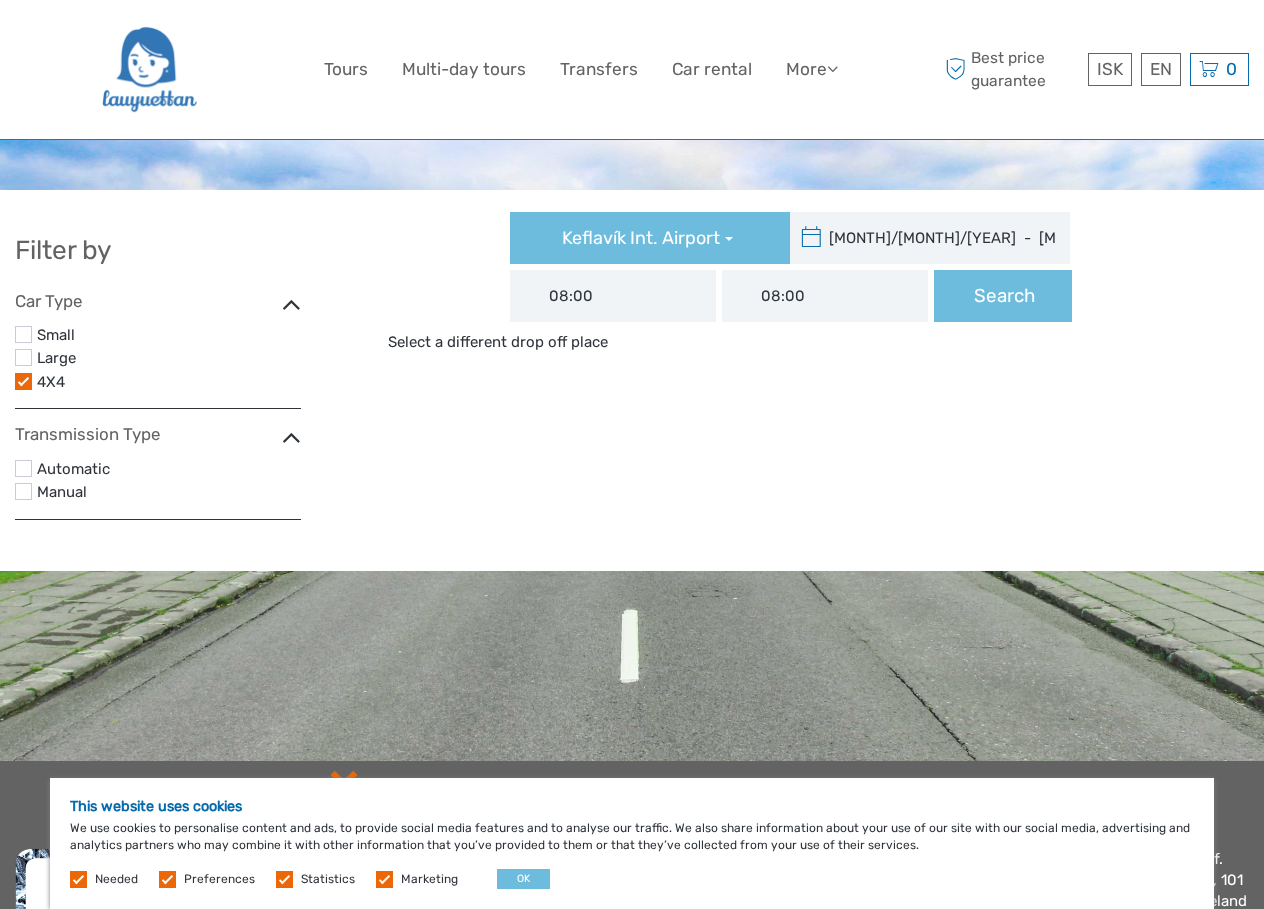 click at bounding box center [23, 468] 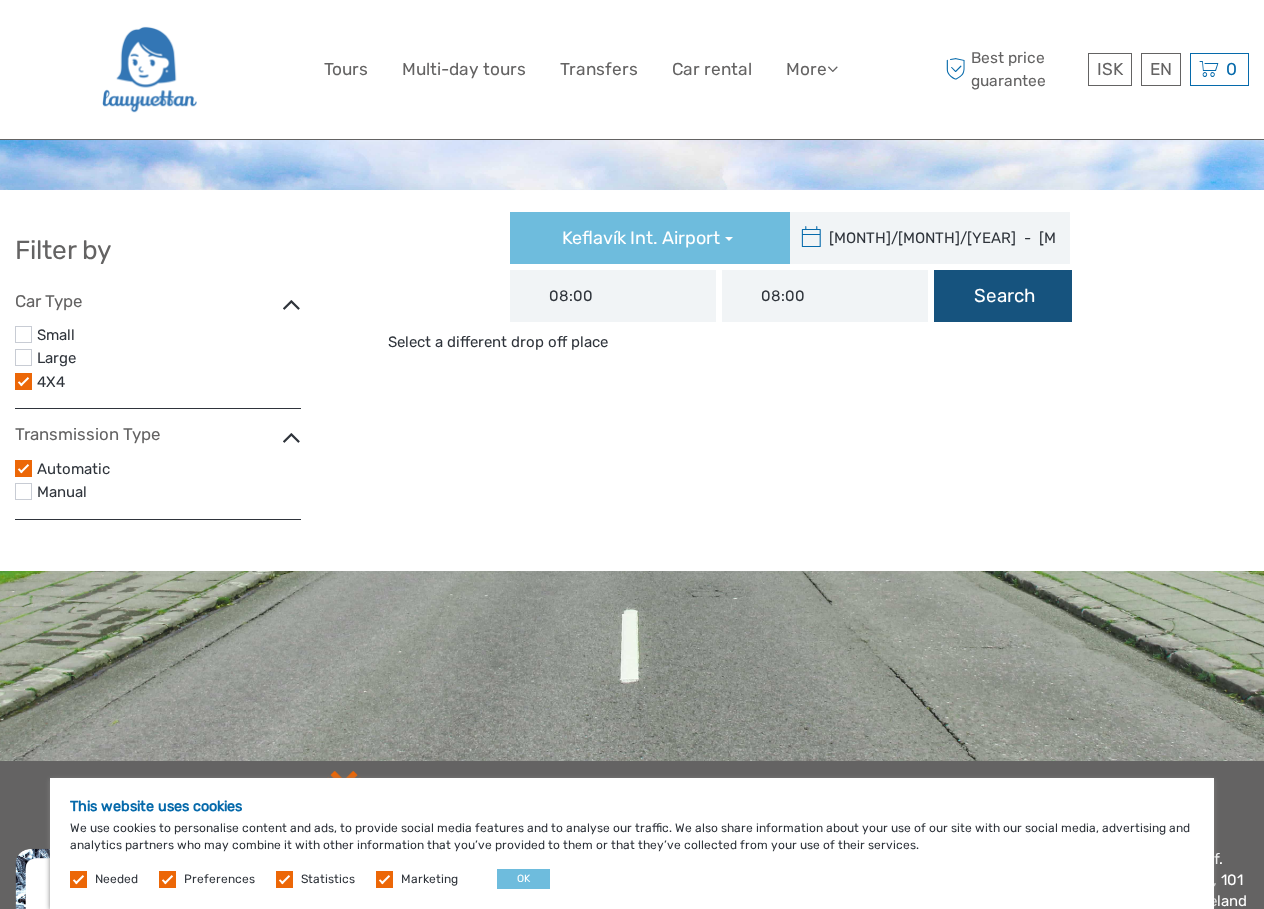 click on "Search" at bounding box center [1003, 296] 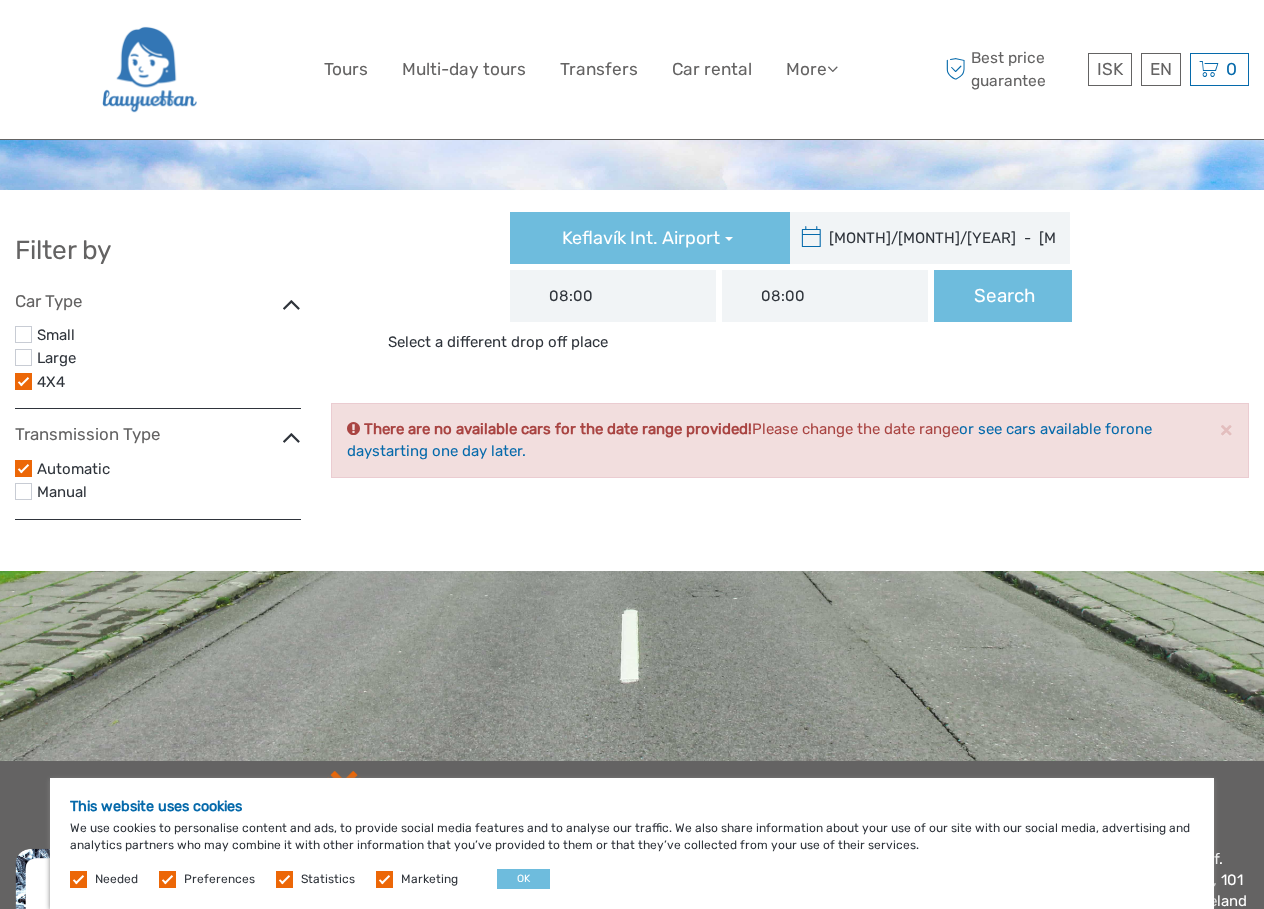 type on "[MONTH]/[MONTH]/[YEAR]" 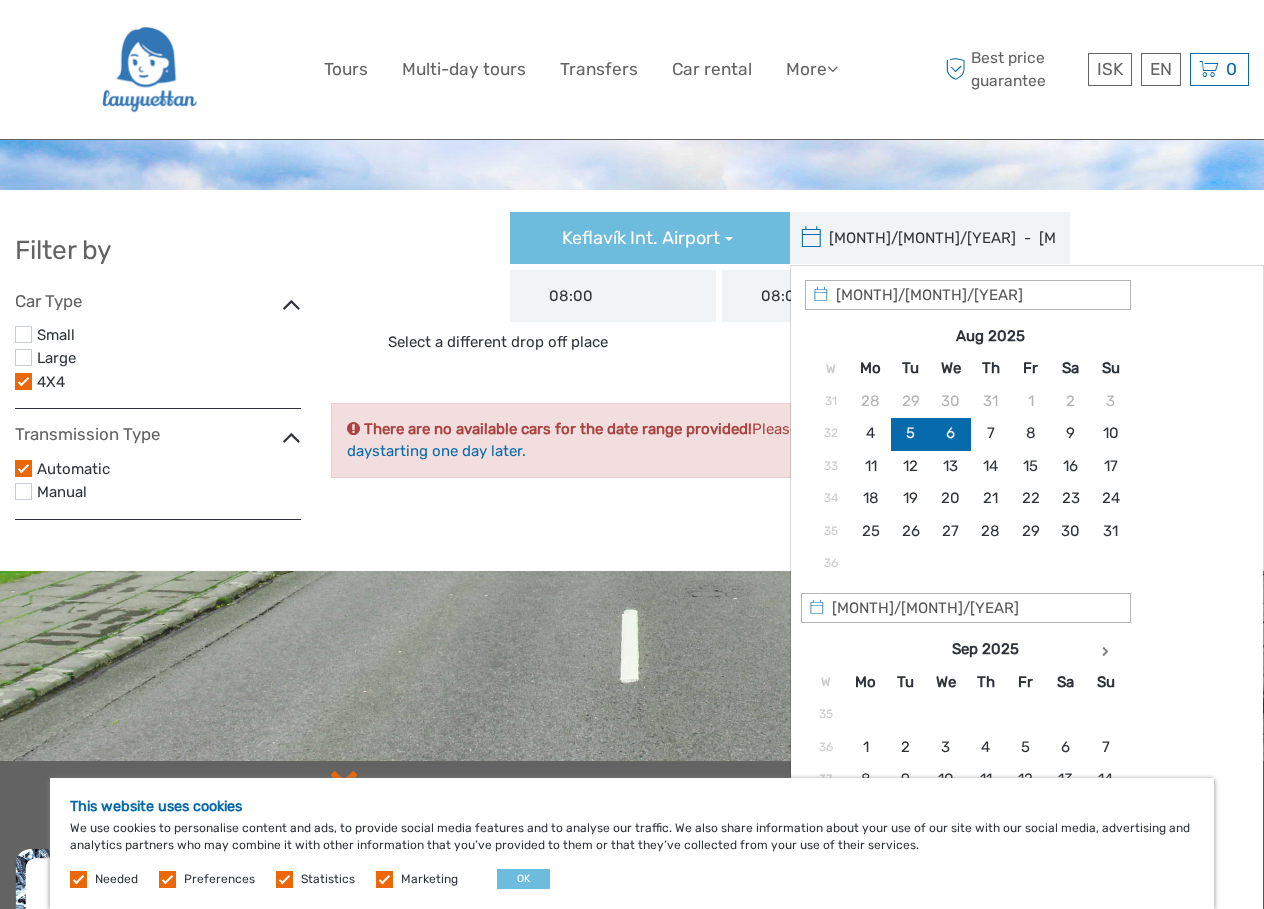 click on "[MONTH]/[MONTH]/[YEAR]  -  [MONTH]/[MONTH]/[YEAR]" at bounding box center [925, 238] 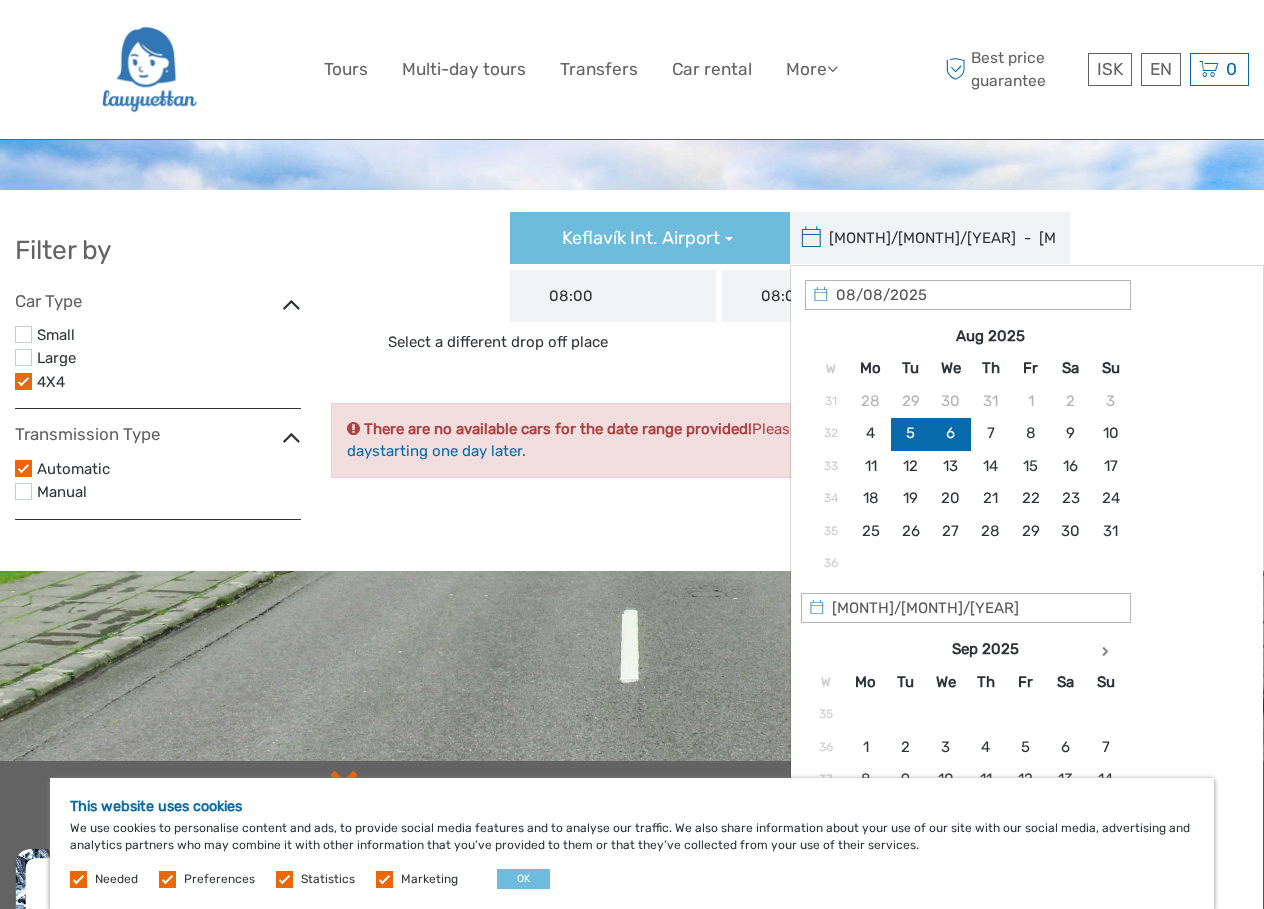 scroll, scrollTop: 0, scrollLeft: 0, axis: both 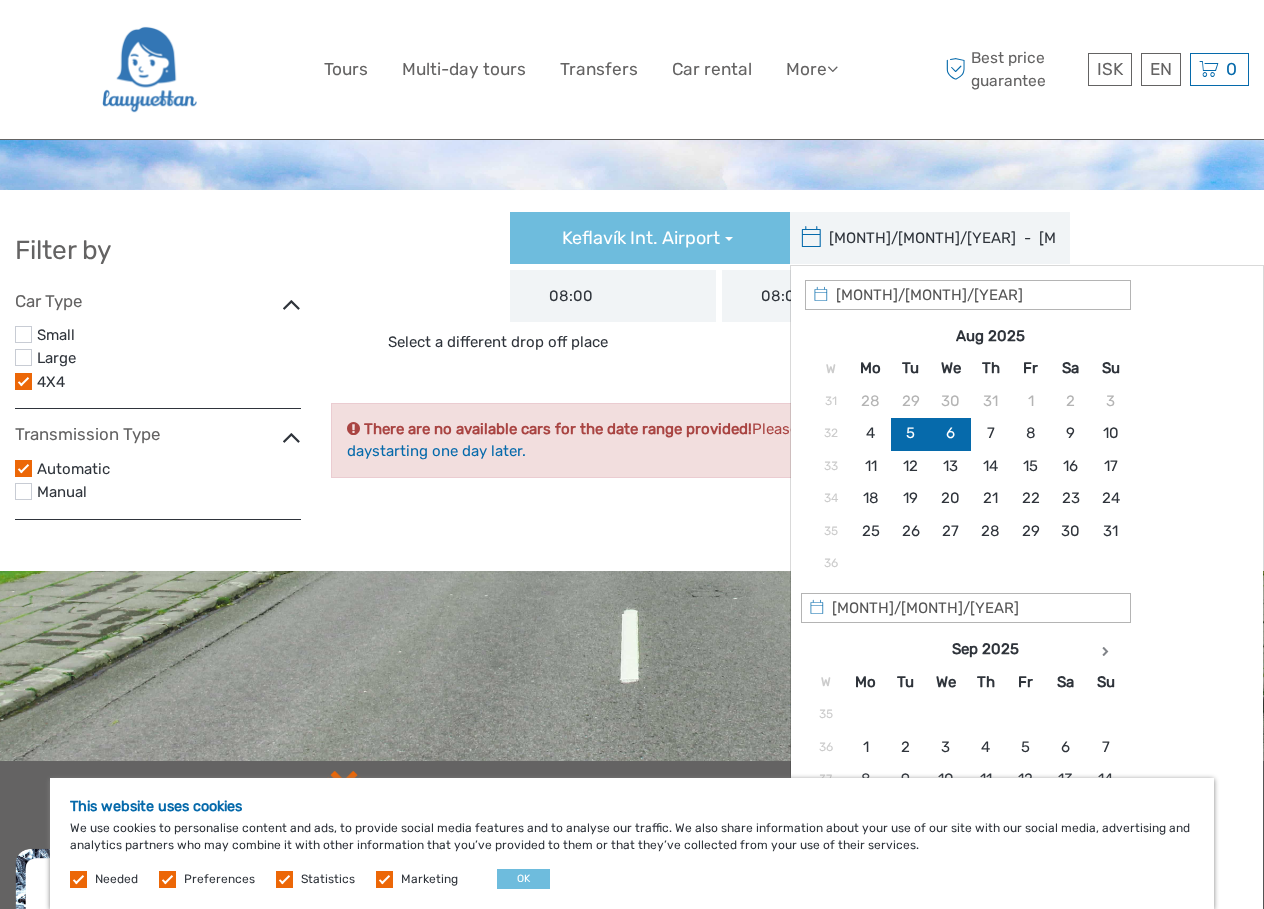click on "[MONTH]/[MONTH]/[YEAR]  -  [MONTH]/[MONTH]/[YEAR]" at bounding box center [925, 238] 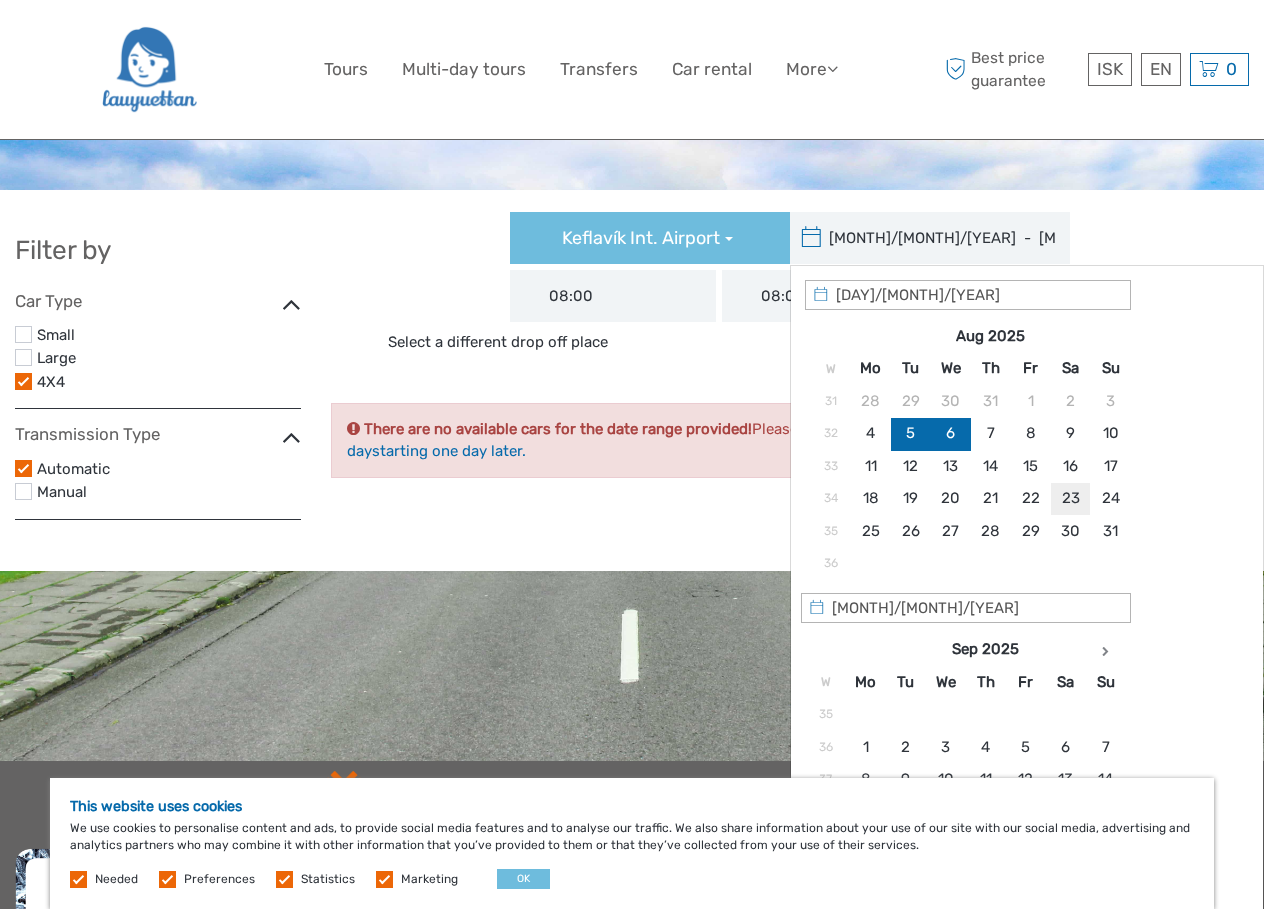 type on "[DAY]/[MONTH]/[YEAR]" 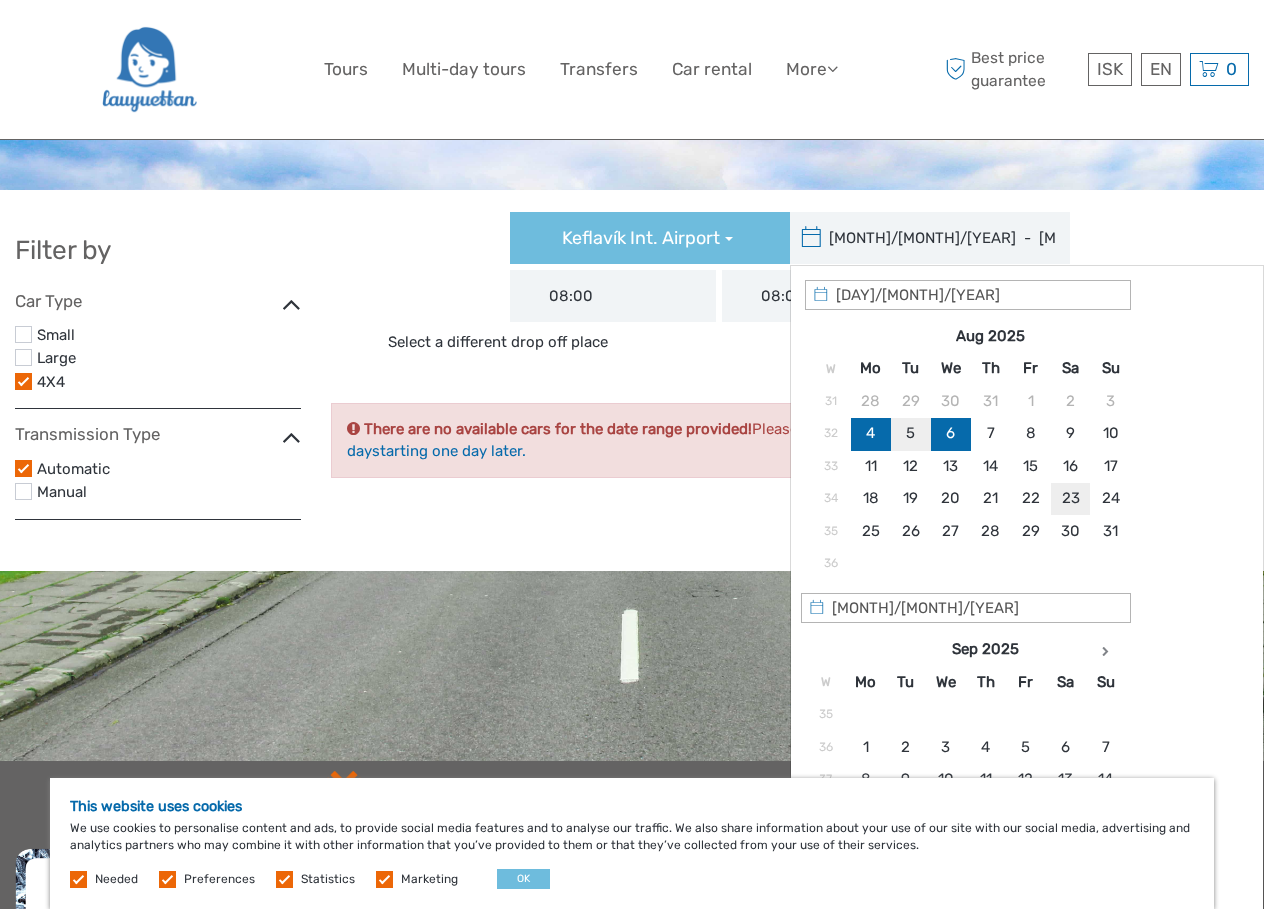 type on "[MONTH]/[MONTH]/[YEAR]  -  [MONTH]/[MONTH]/[YEAR]" 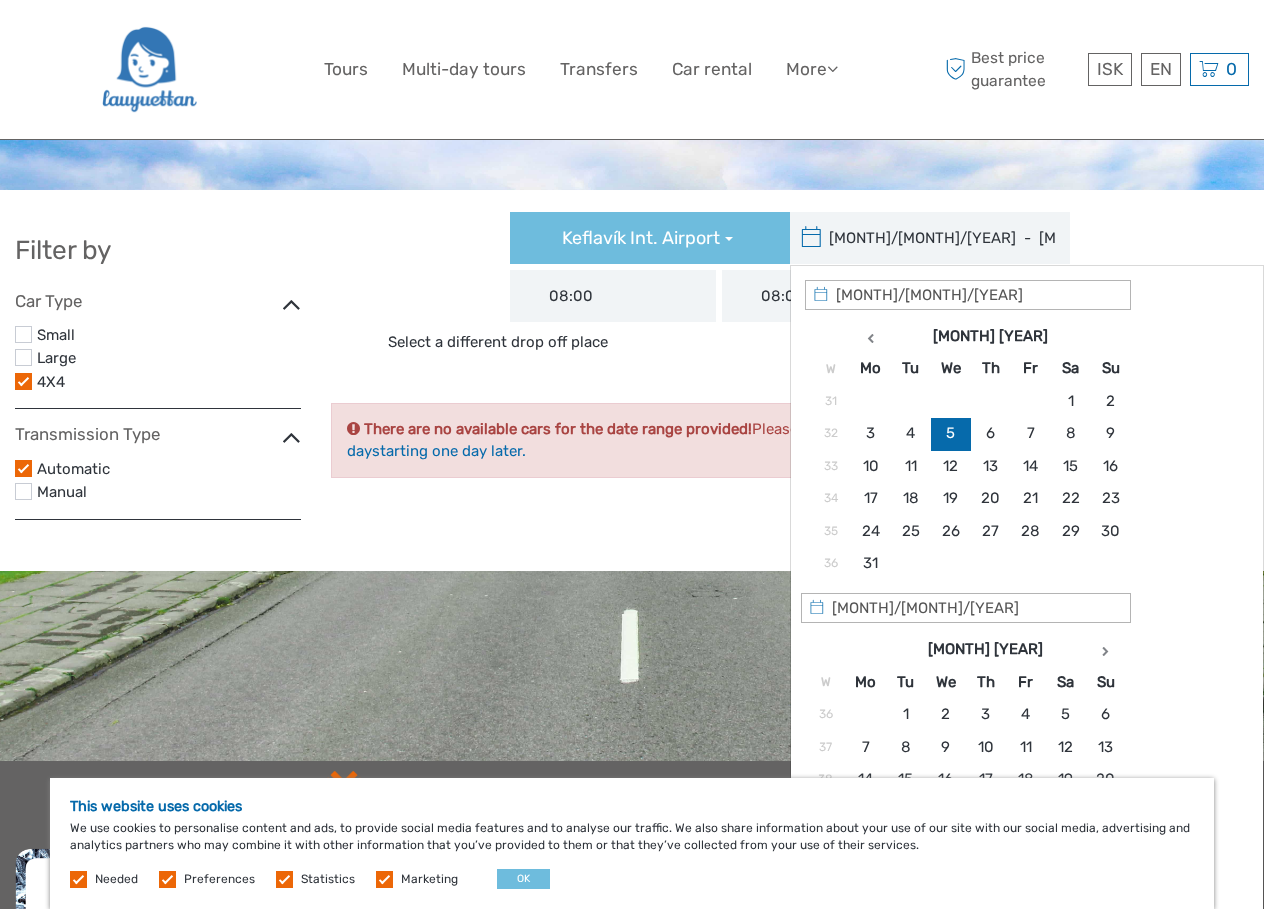 type on "[MONTH]/[MONTH]/[YEAR]" 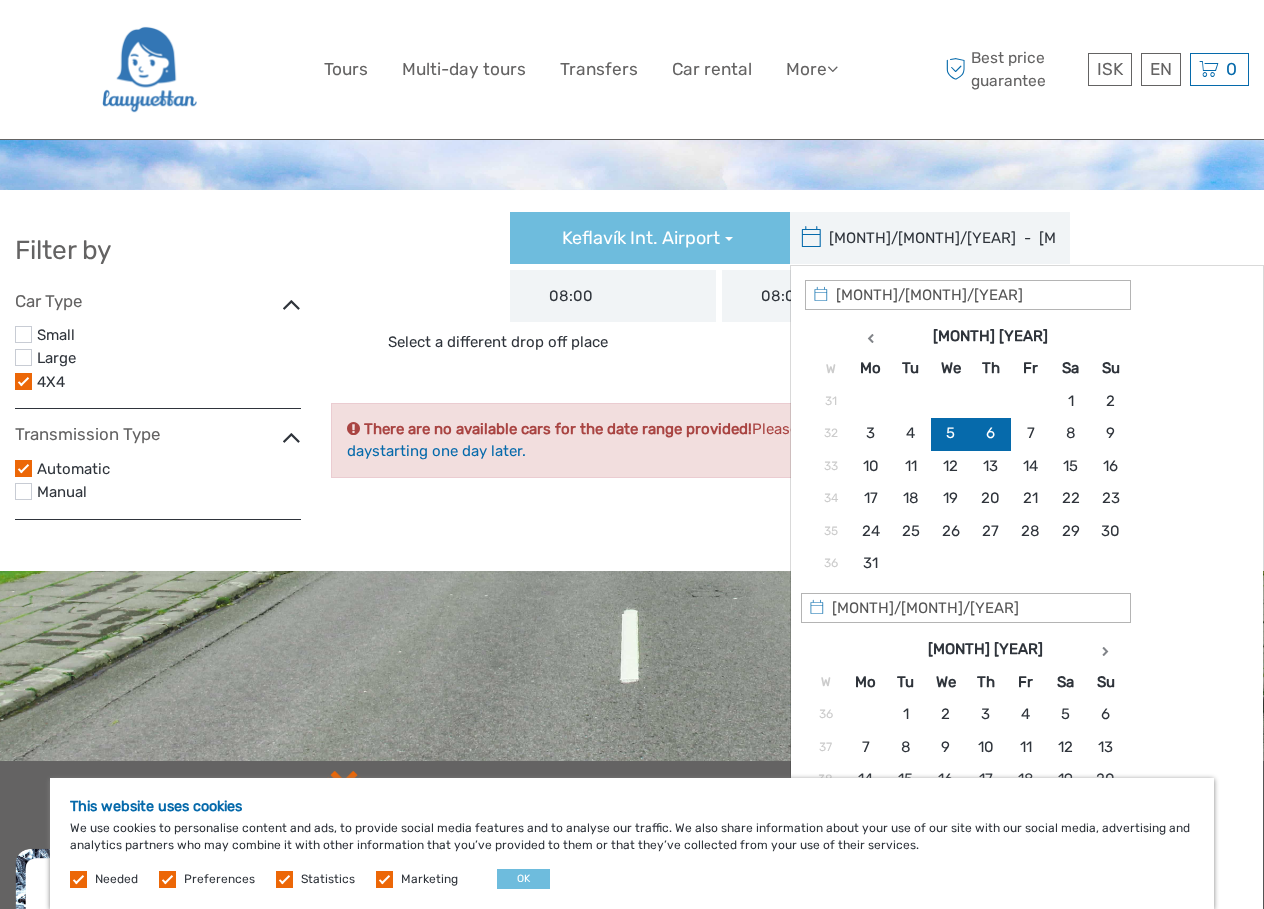click on "[MONTH]/[MONTH]/[YEAR]  -  [MONTH]/[MONTH]/[YEAR]" at bounding box center [925, 238] 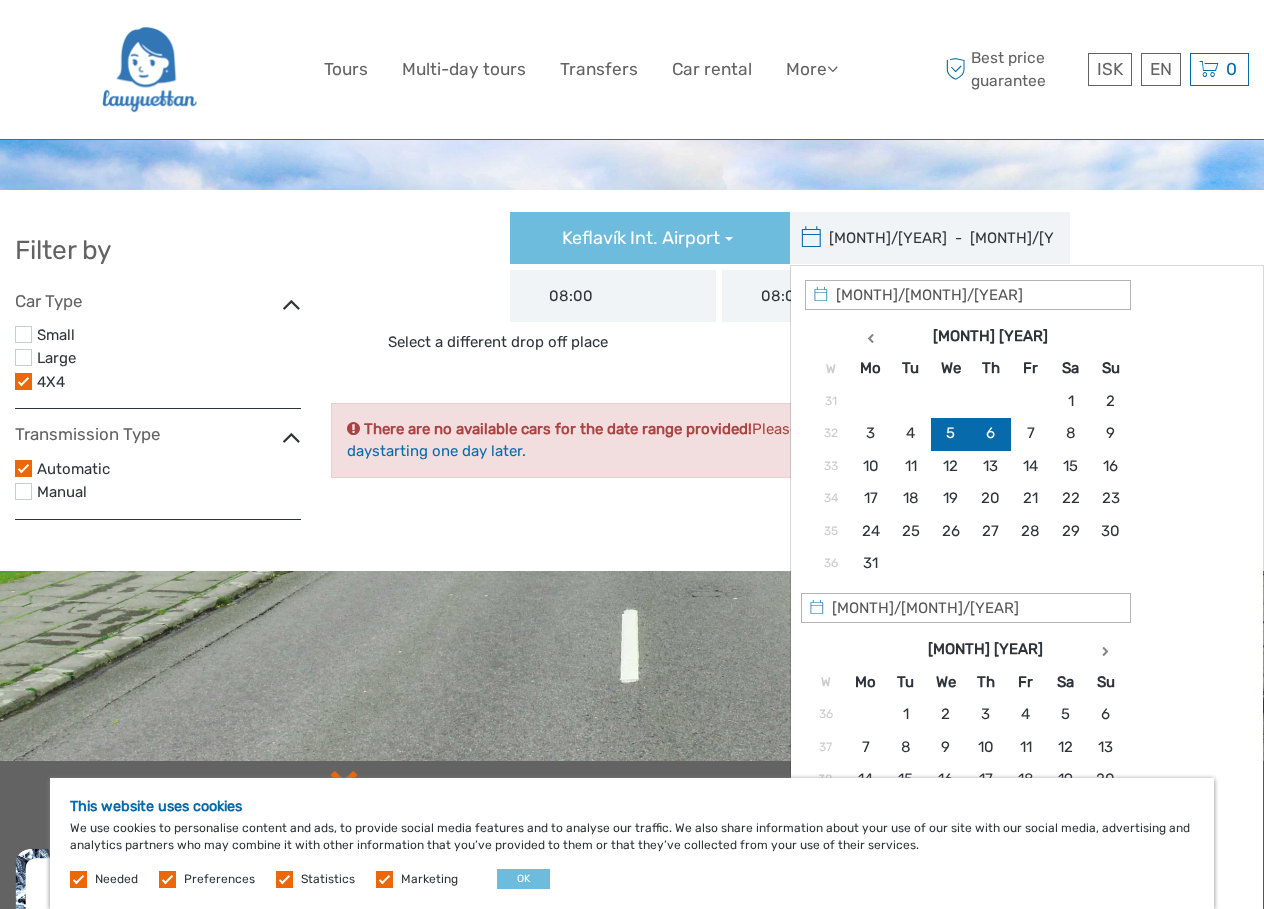 type on "[MONTH]/[MONTH]/[YEAR]  -  [MONTH]/[MONTH]/[YEAR]" 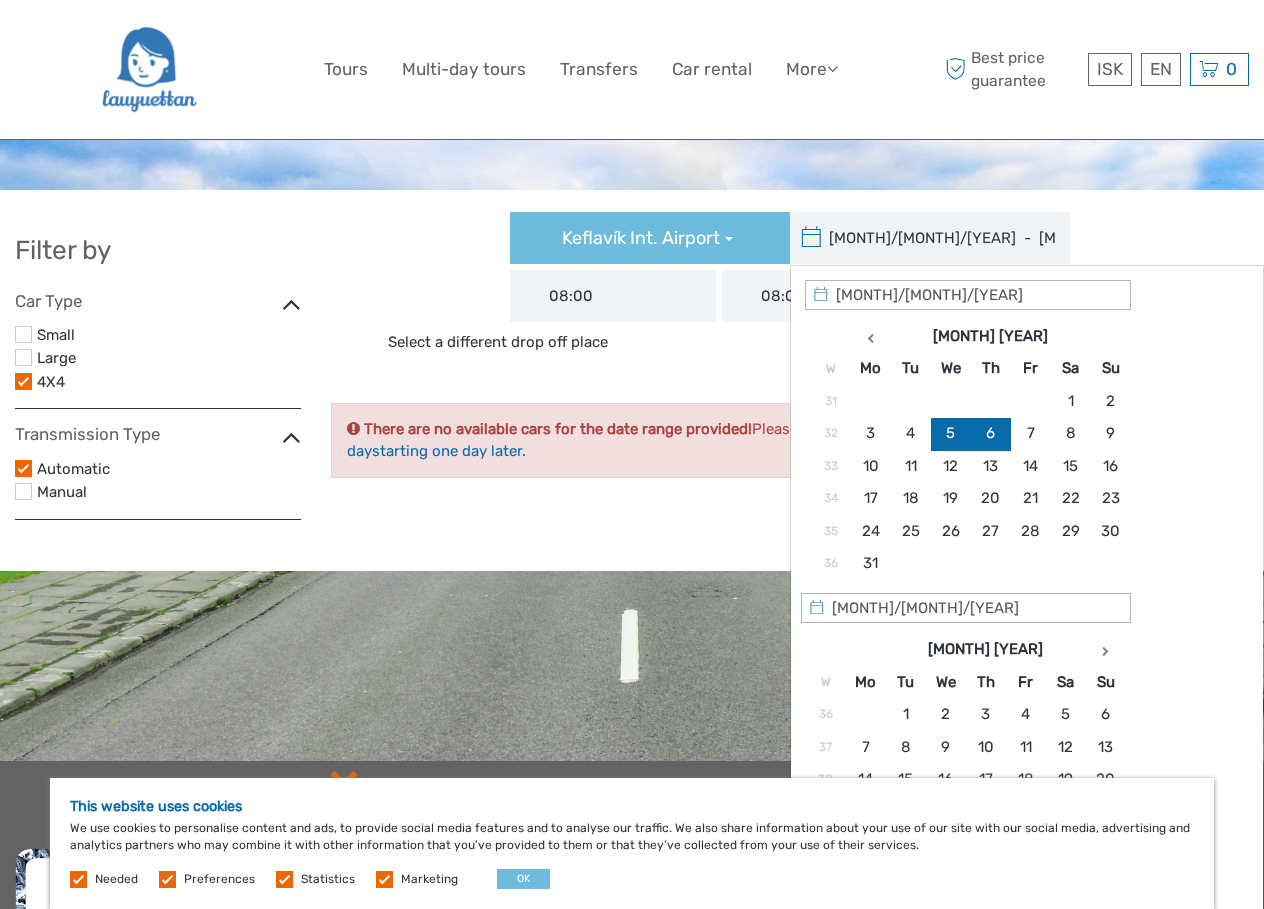 type on "[MONTH]/[MONTH]/[YEAR]" 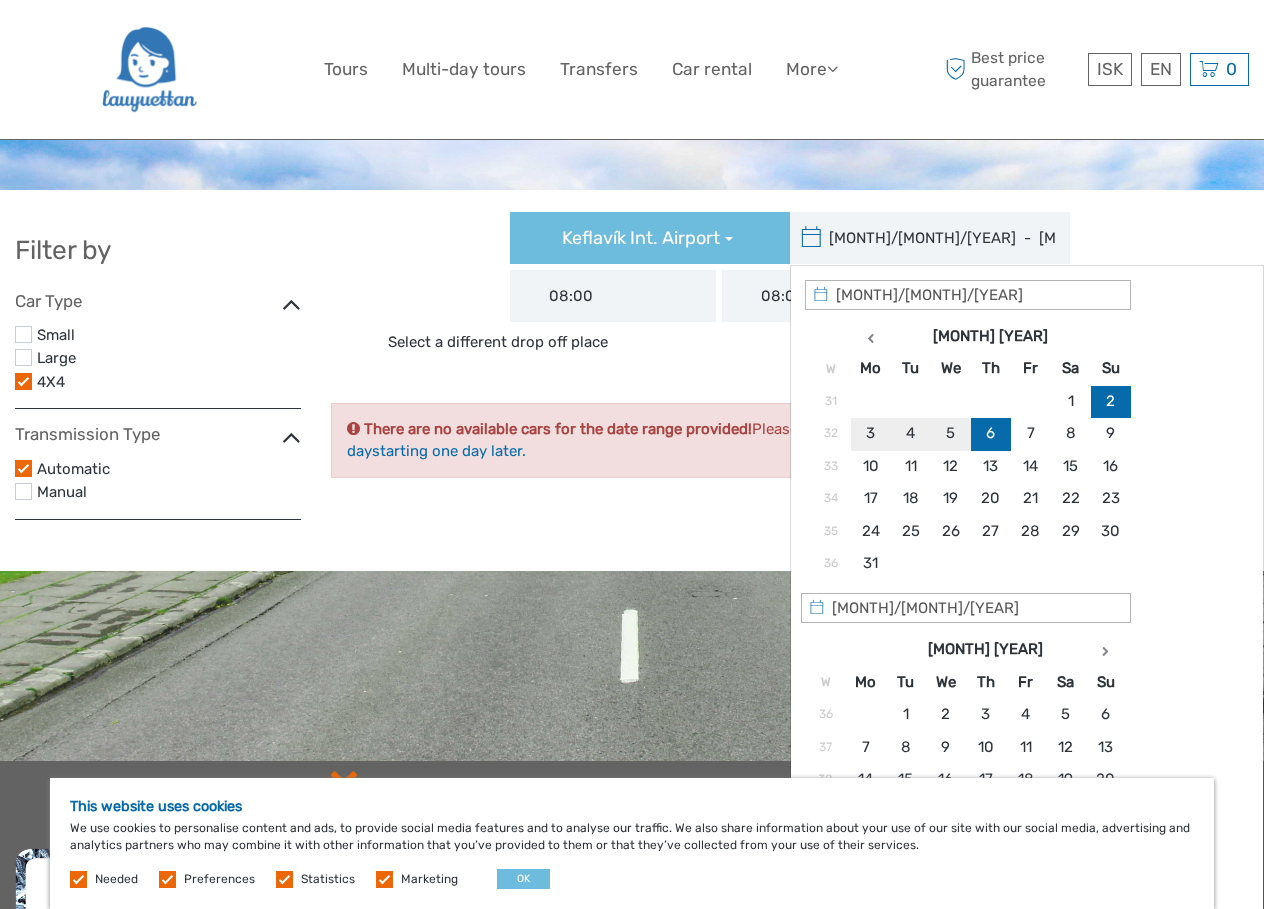 click on "[MONTH]/[MONTH]/[YEAR]  -  [MONTH]/[MONTH]/[YEAR]" at bounding box center [925, 238] 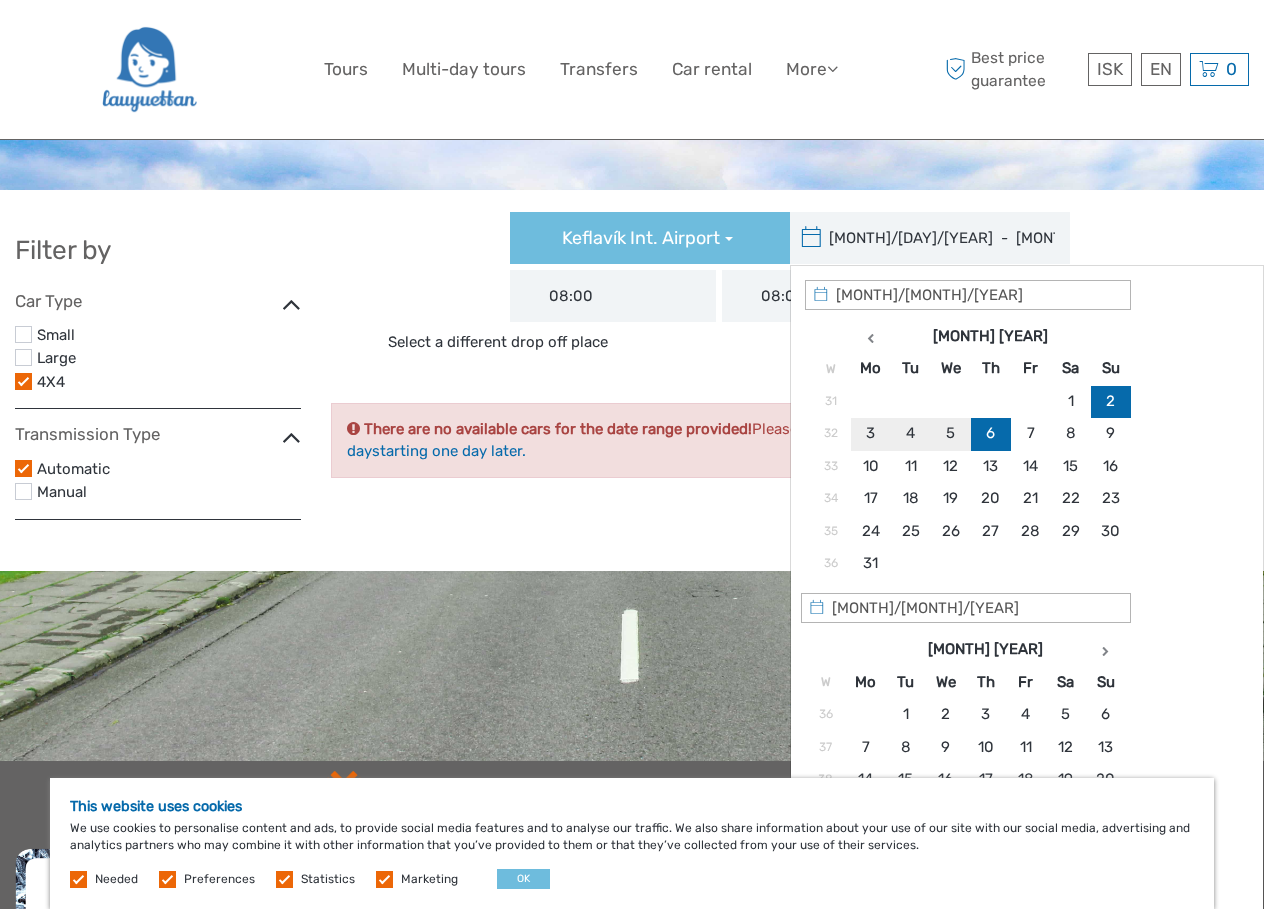 type on "[MONTH]/[MONTH]/[YEAR]  -  [MONTH]/[MONTH]/[YEAR]" 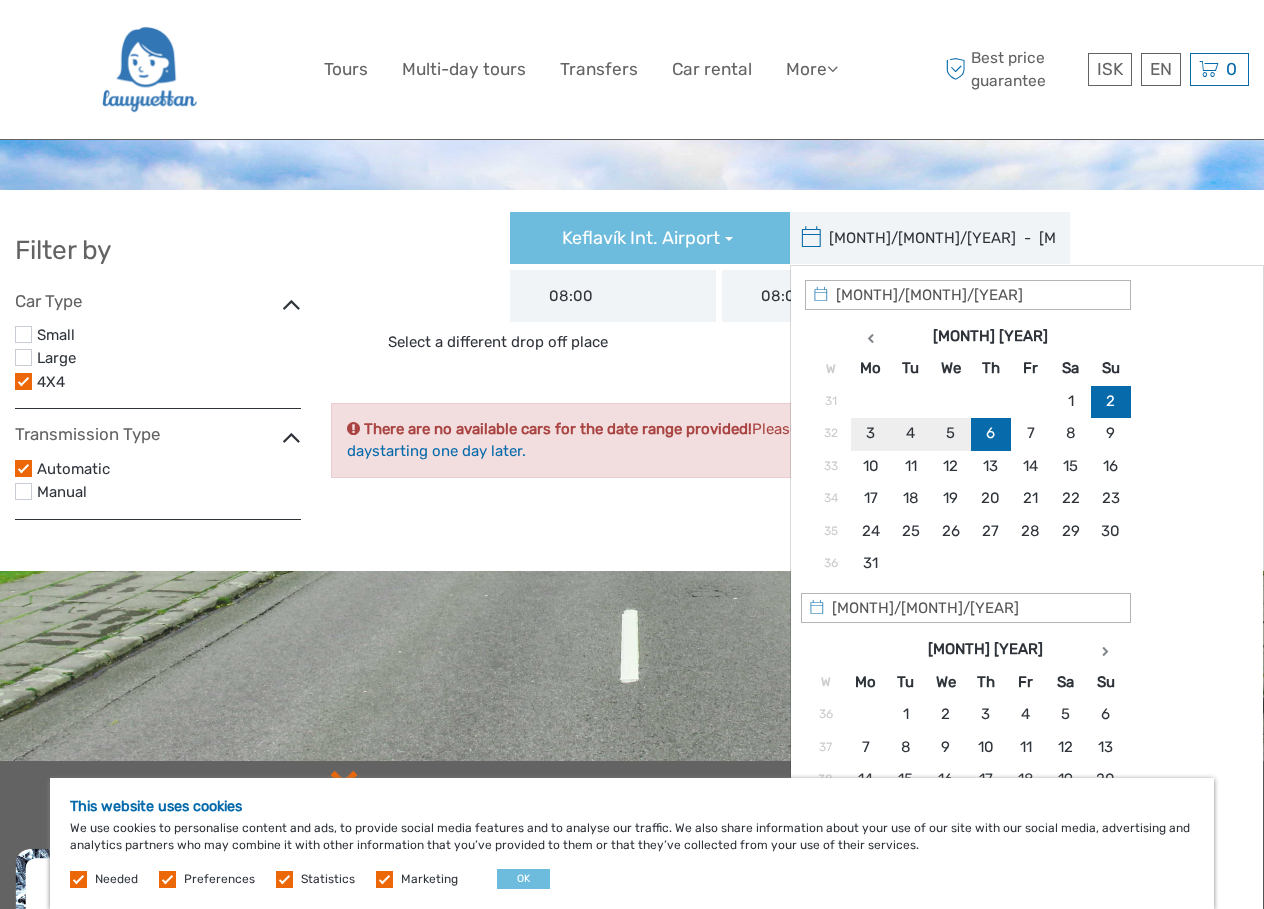 type on "[MONTH]/[MONTH]/[YEAR]" 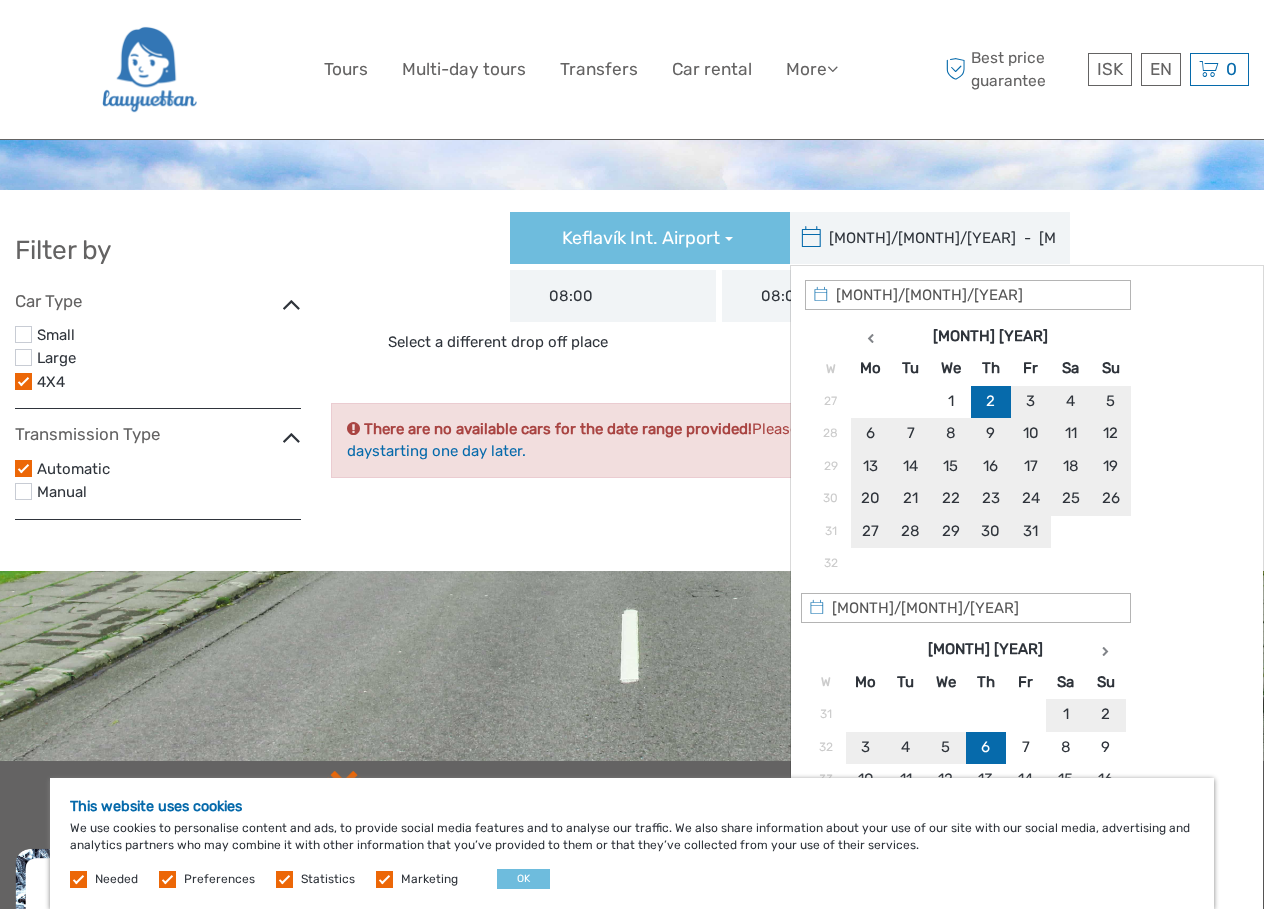 click on "[MONTH]/[MONTH]/[YEAR]  -  [MONTH]/[MONTH]/[YEAR]" at bounding box center [925, 238] 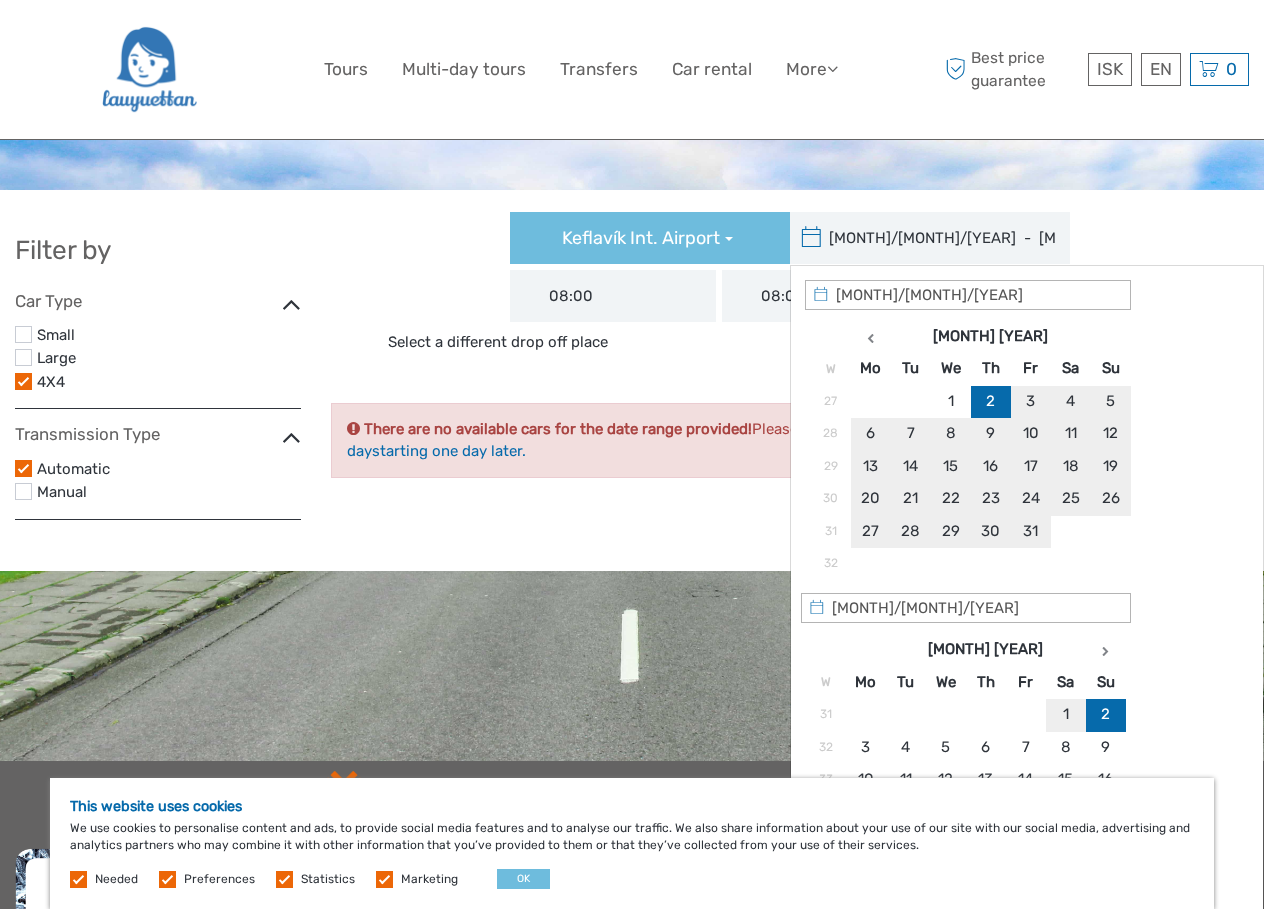 click on "[MONTH]/[MONTH]/[YEAR]  -  [MONTH]/[MONTH]/[YEAR]" at bounding box center (925, 238) 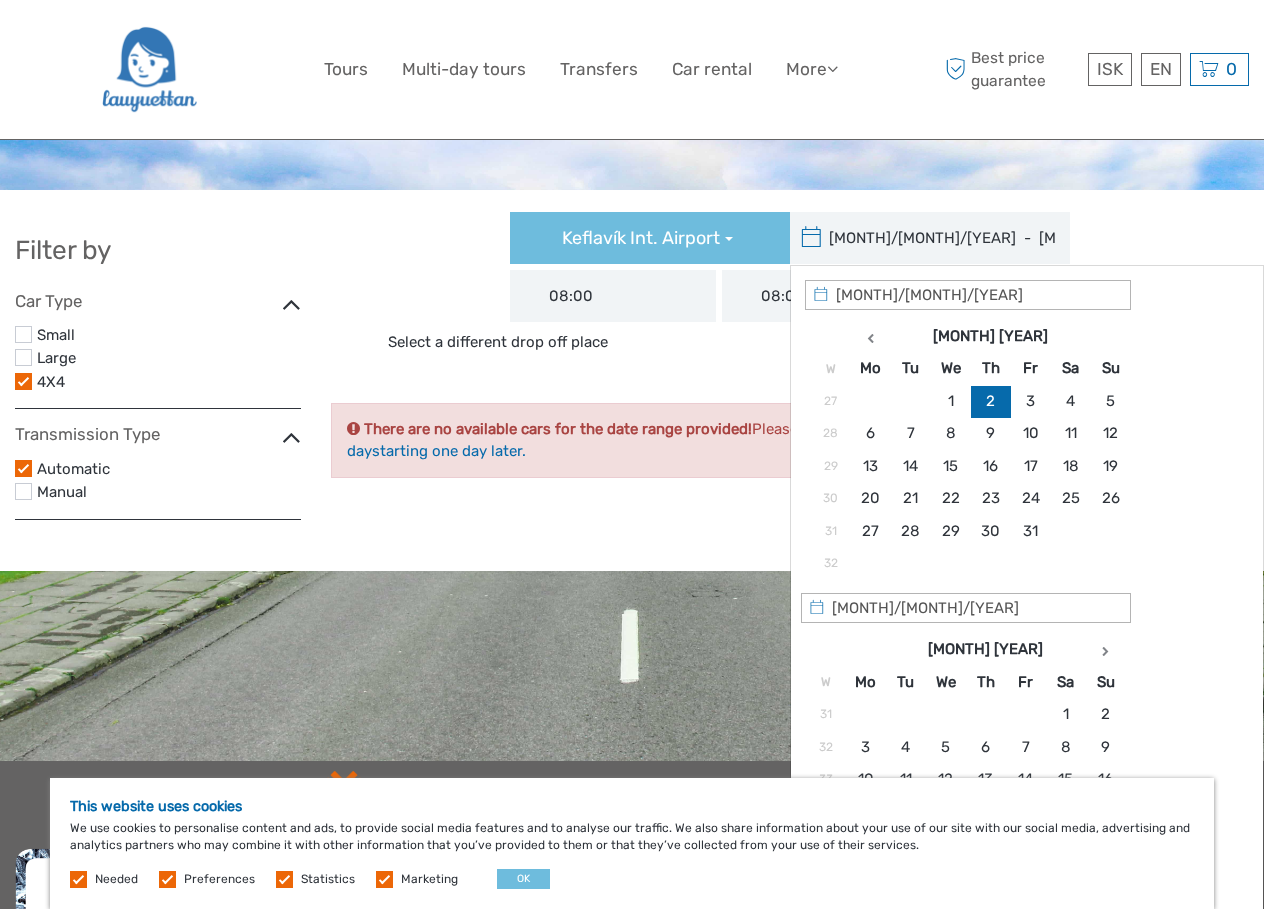 type on "[MONTH]/[MONTH]/[YEAR]  -  [MONTH]/[DAY]/[YEAR]" 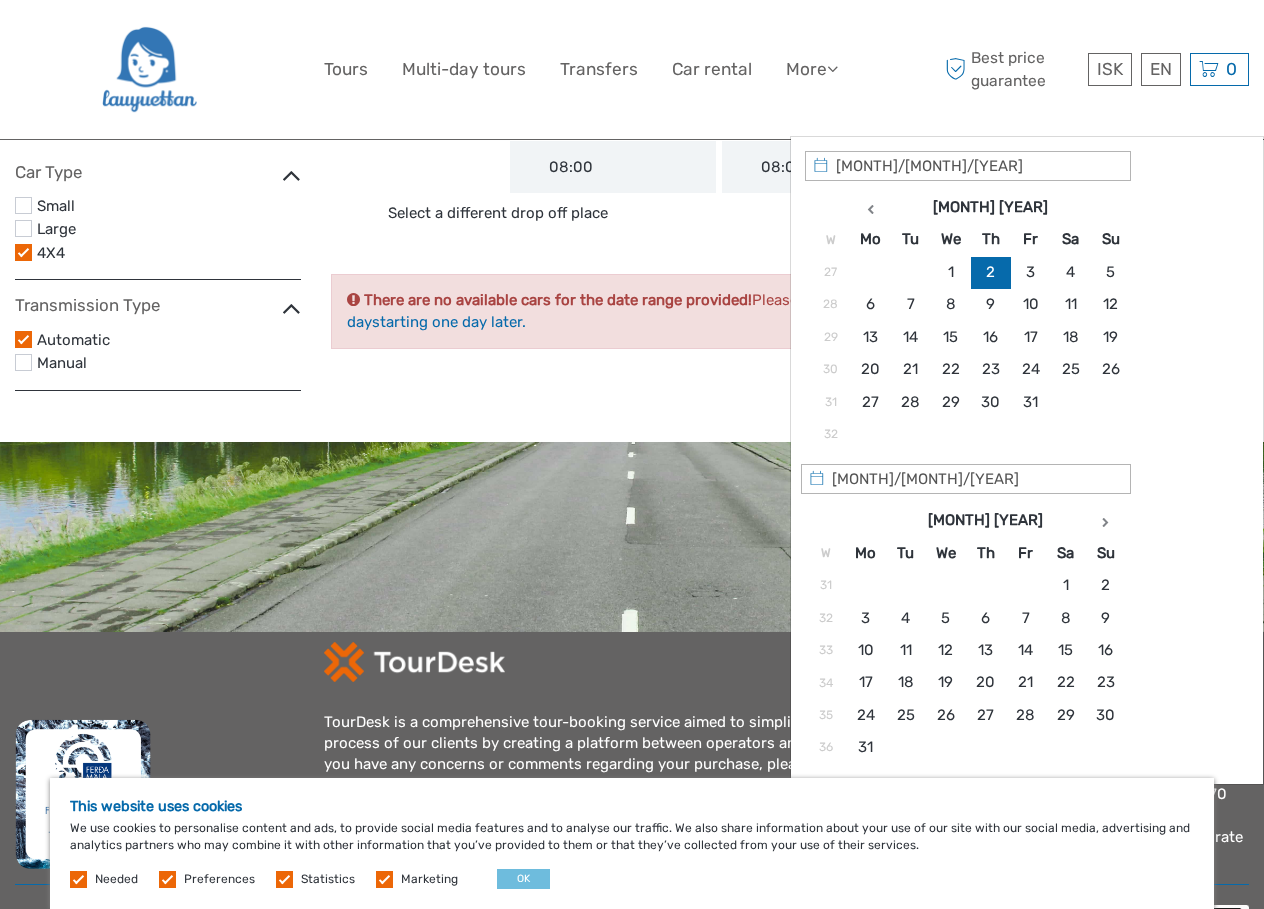 scroll, scrollTop: 136, scrollLeft: 0, axis: vertical 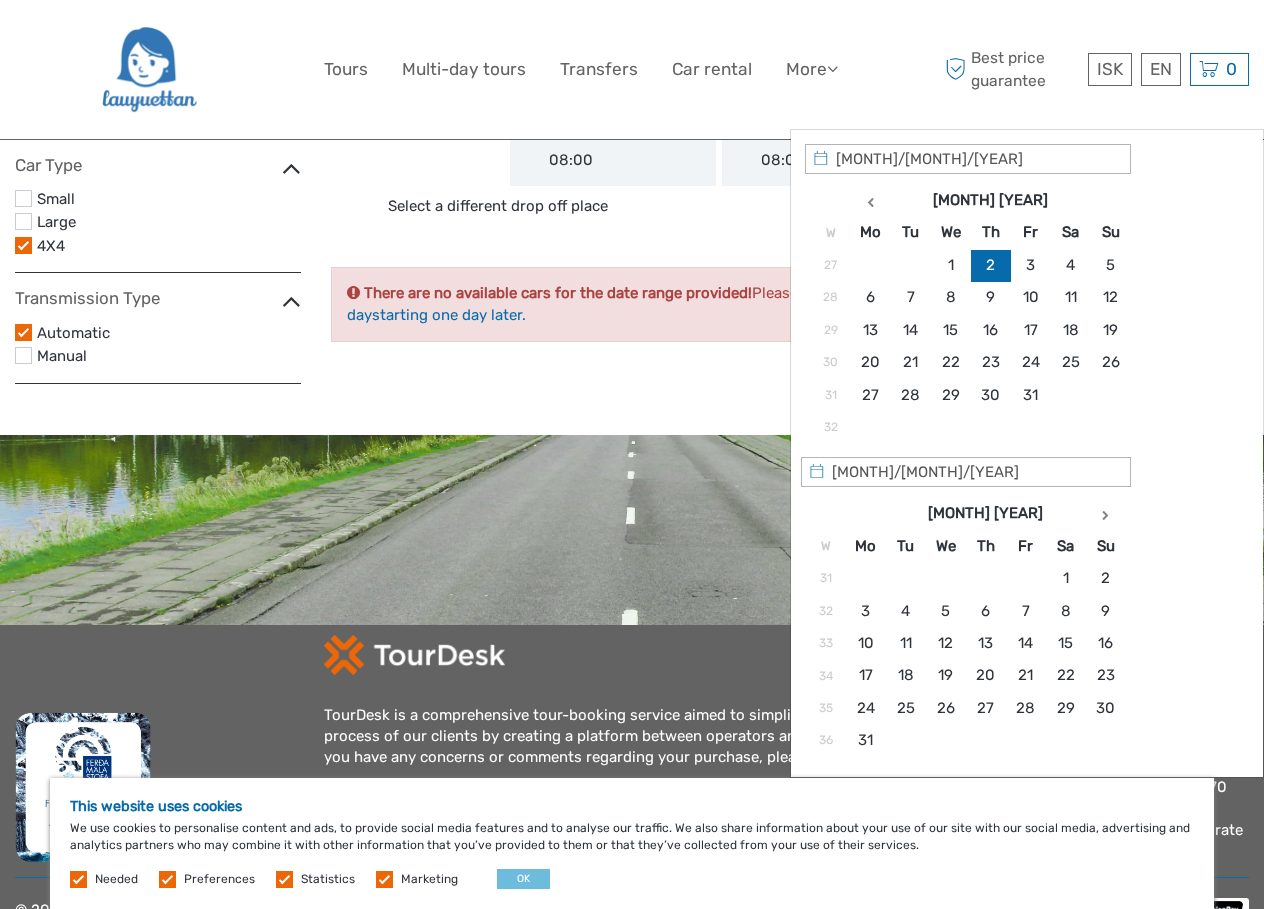 click on "[MONTH]/[MONTH]/[YEAR]" at bounding box center [966, 472] 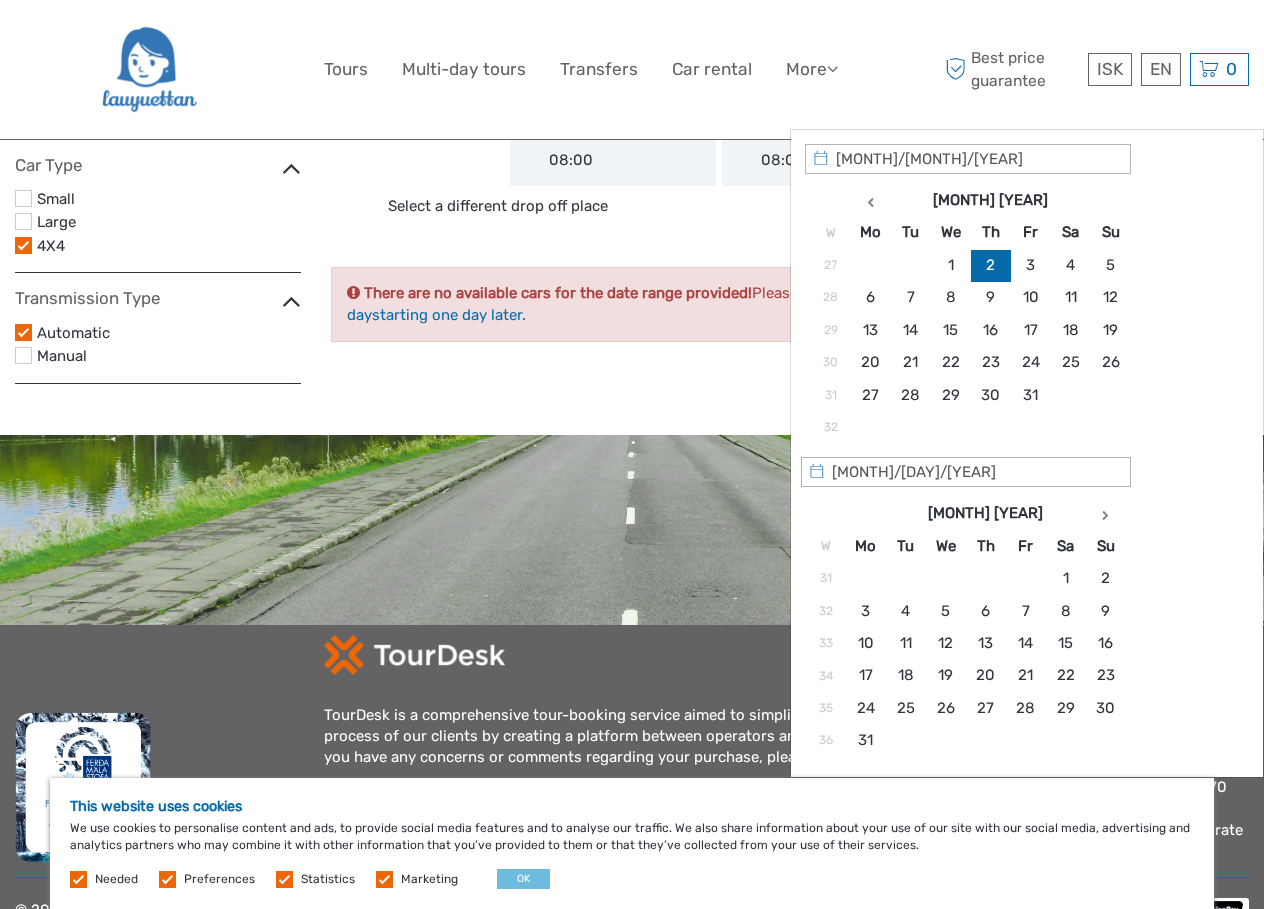click on "[MONTH]/[DAY]/[YEAR]" at bounding box center (966, 472) 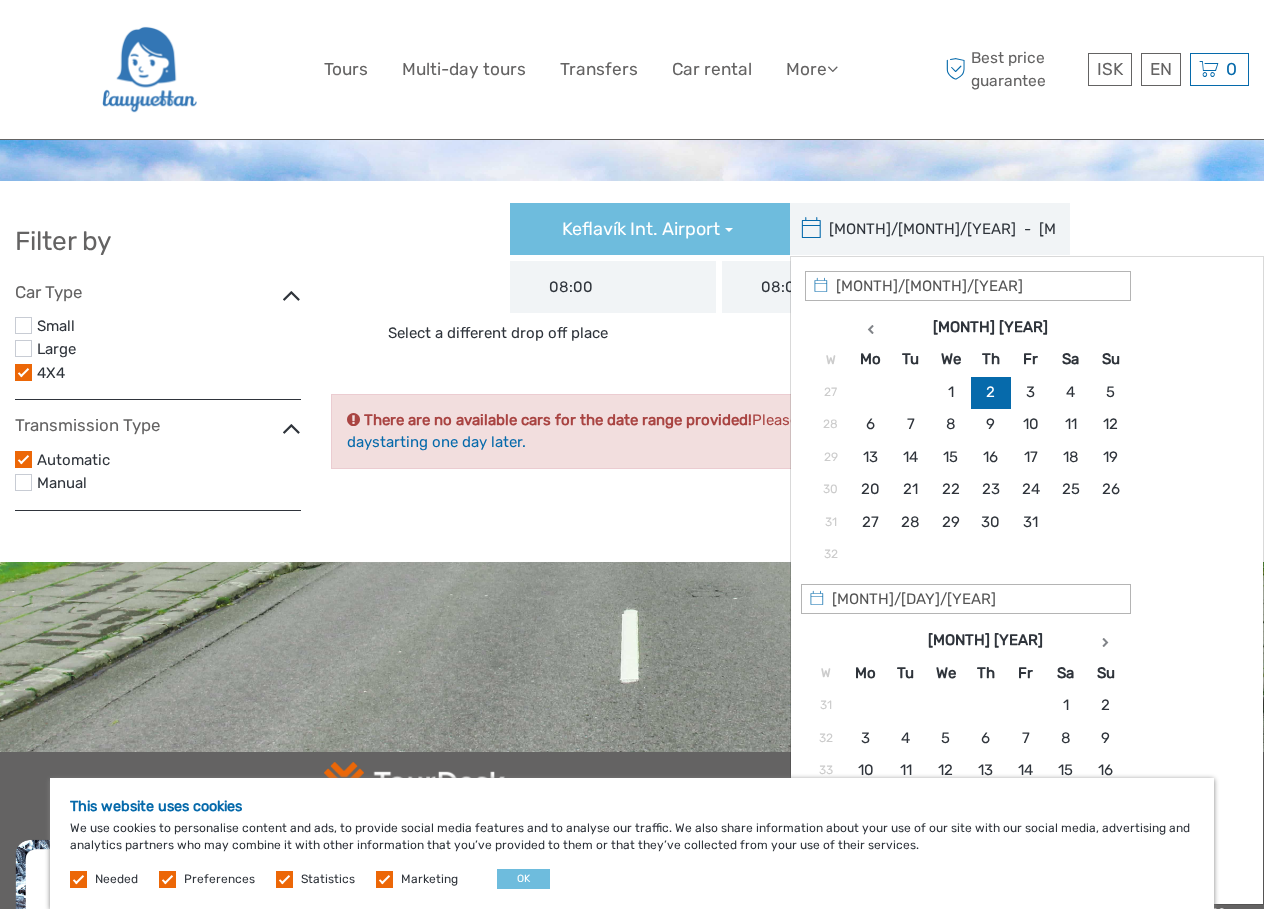 scroll, scrollTop: 0, scrollLeft: 0, axis: both 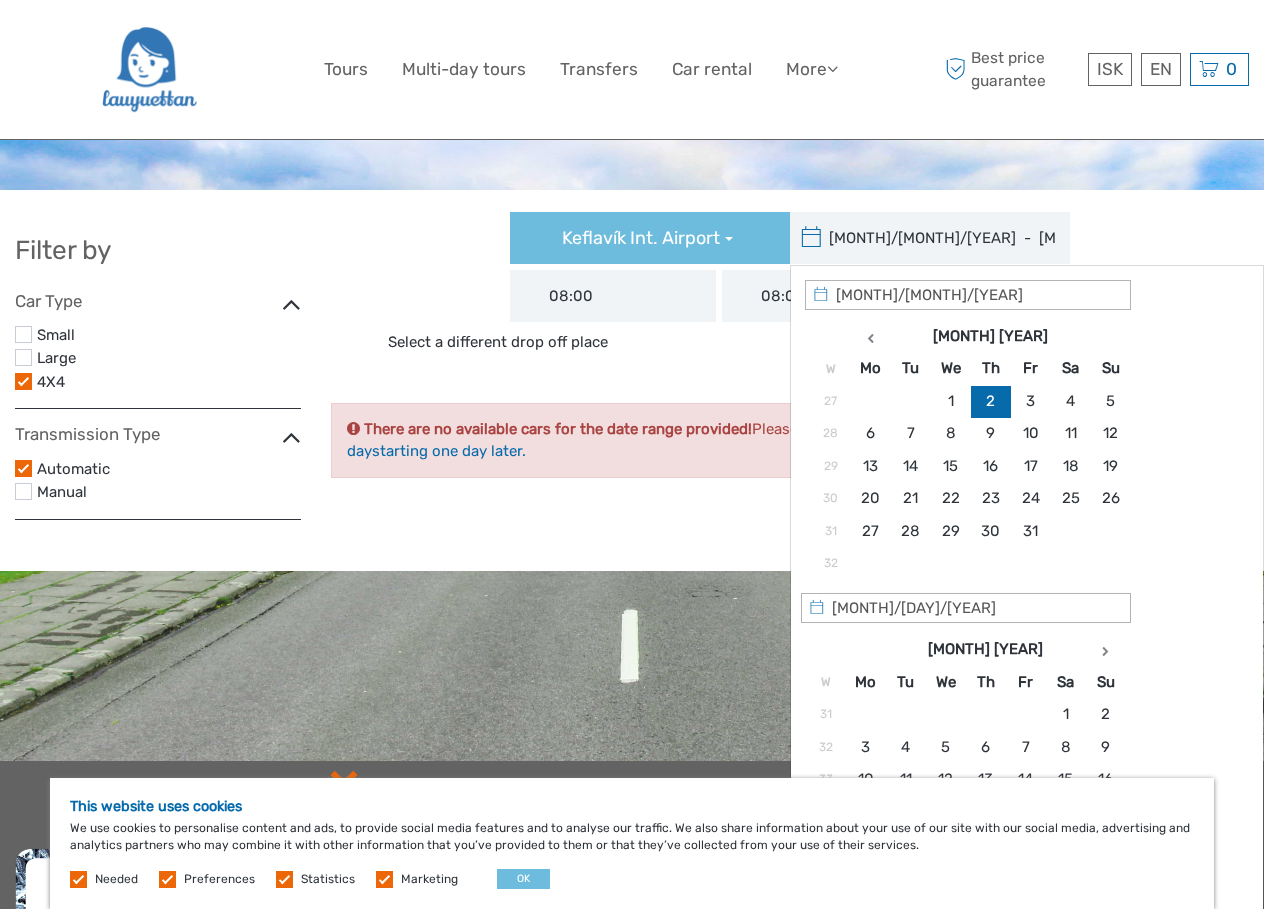 type on "[MONTH]/[DAY]/[YEAR]" 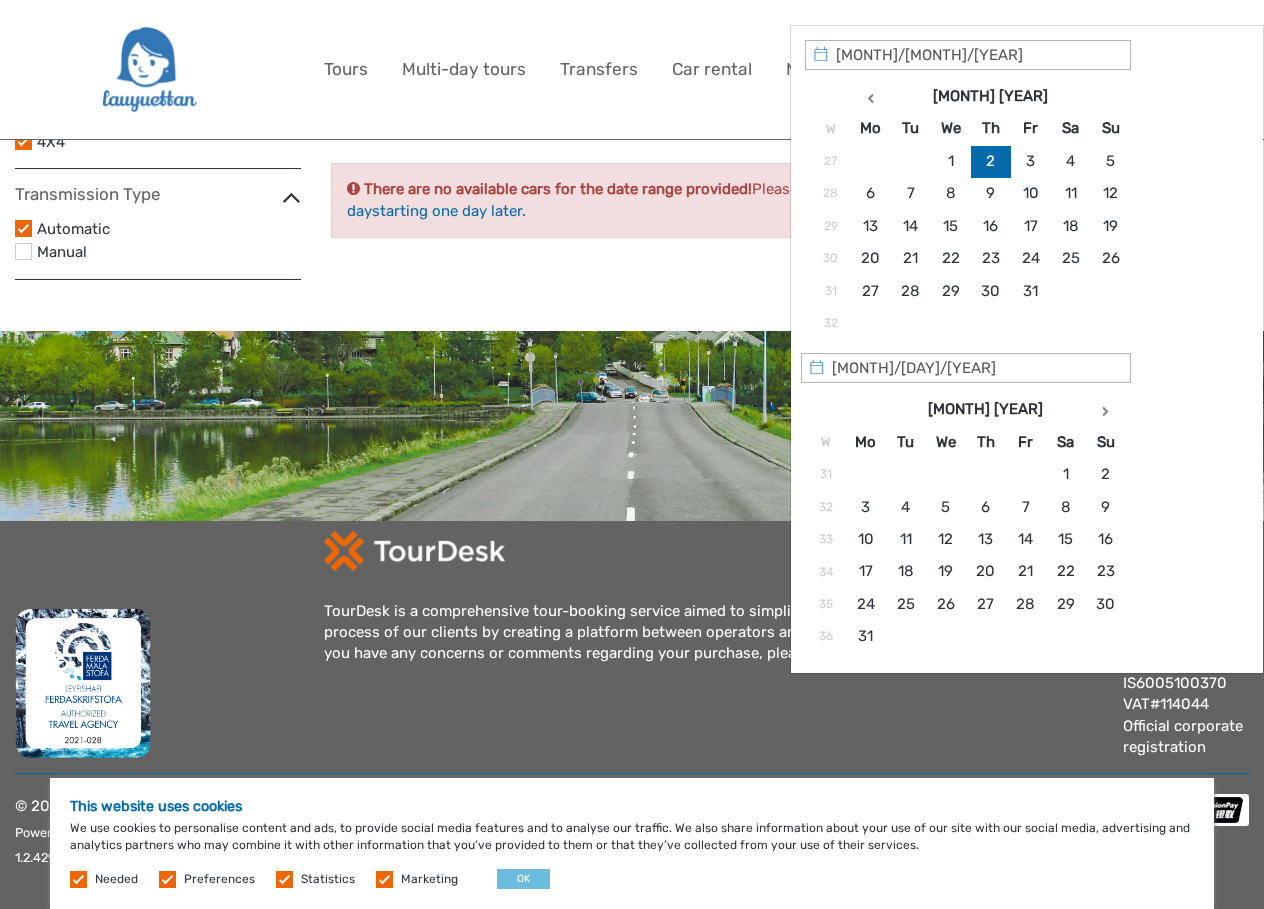 scroll, scrollTop: 241, scrollLeft: 0, axis: vertical 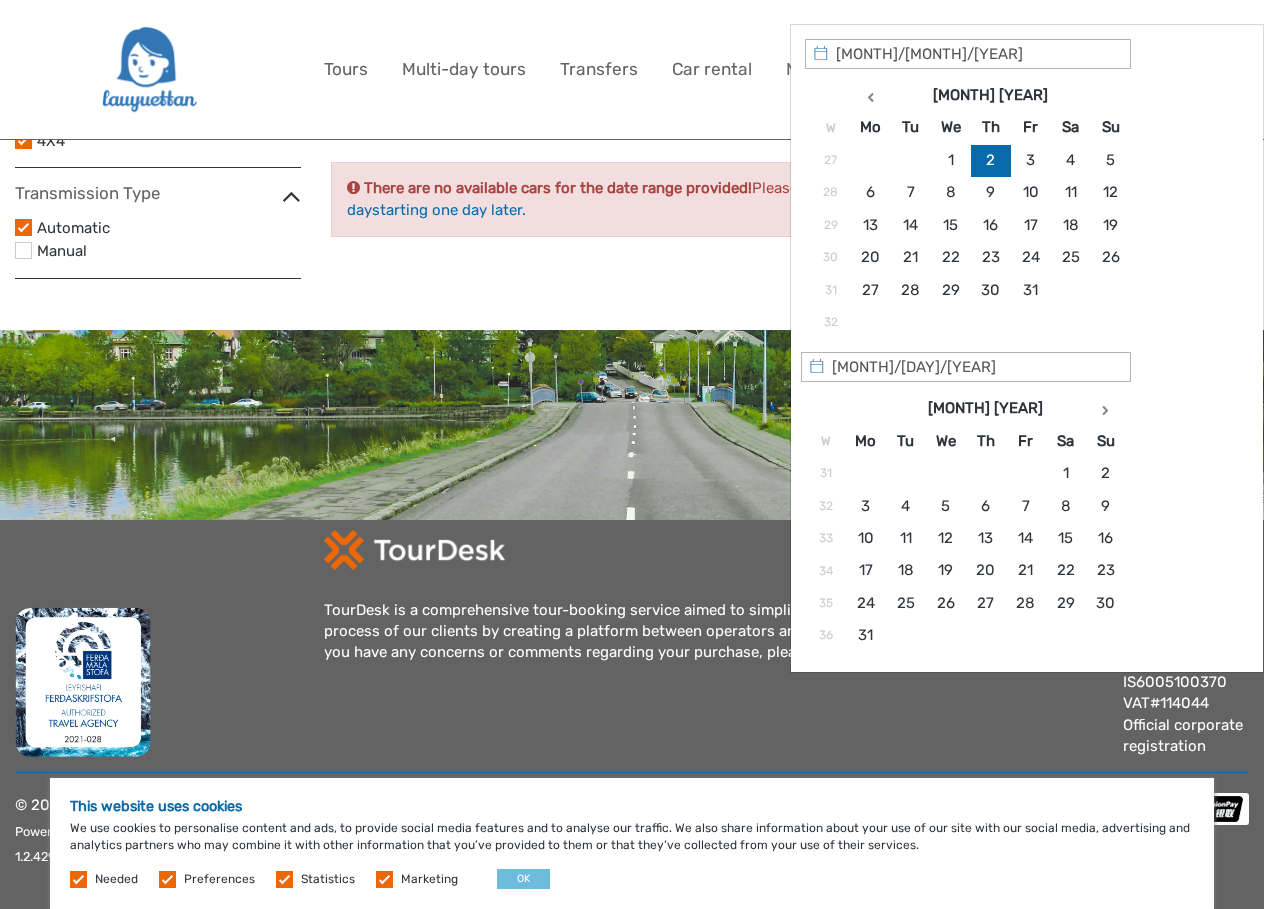 type on "[MONTH]/[MONTH]/[YEAR]  -  [MONTH]/[MONTH]/[YEAR]" 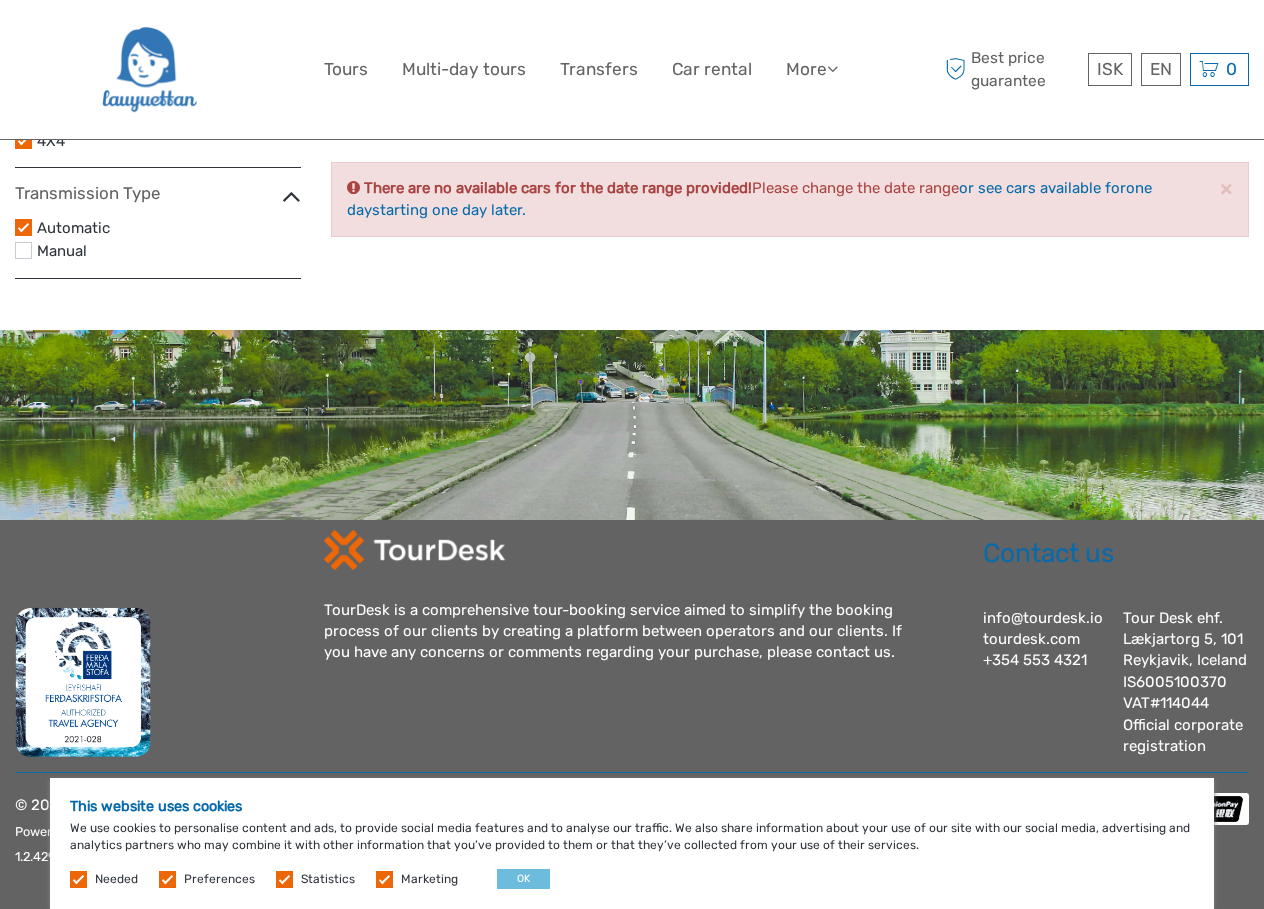 click on "Filter by
Car Type
Small
Large
4X4
Transmission Type
Automatic
Manual
Pick upPick up
Free transfer from hotel
Terminal
Delivery
Provider
Hertz
Firefly
Hertz Wifi Included
Number of seats
2
4
5
6+
Baggage space
2
3
4
5
6+
08:00" at bounding box center (632, 127) 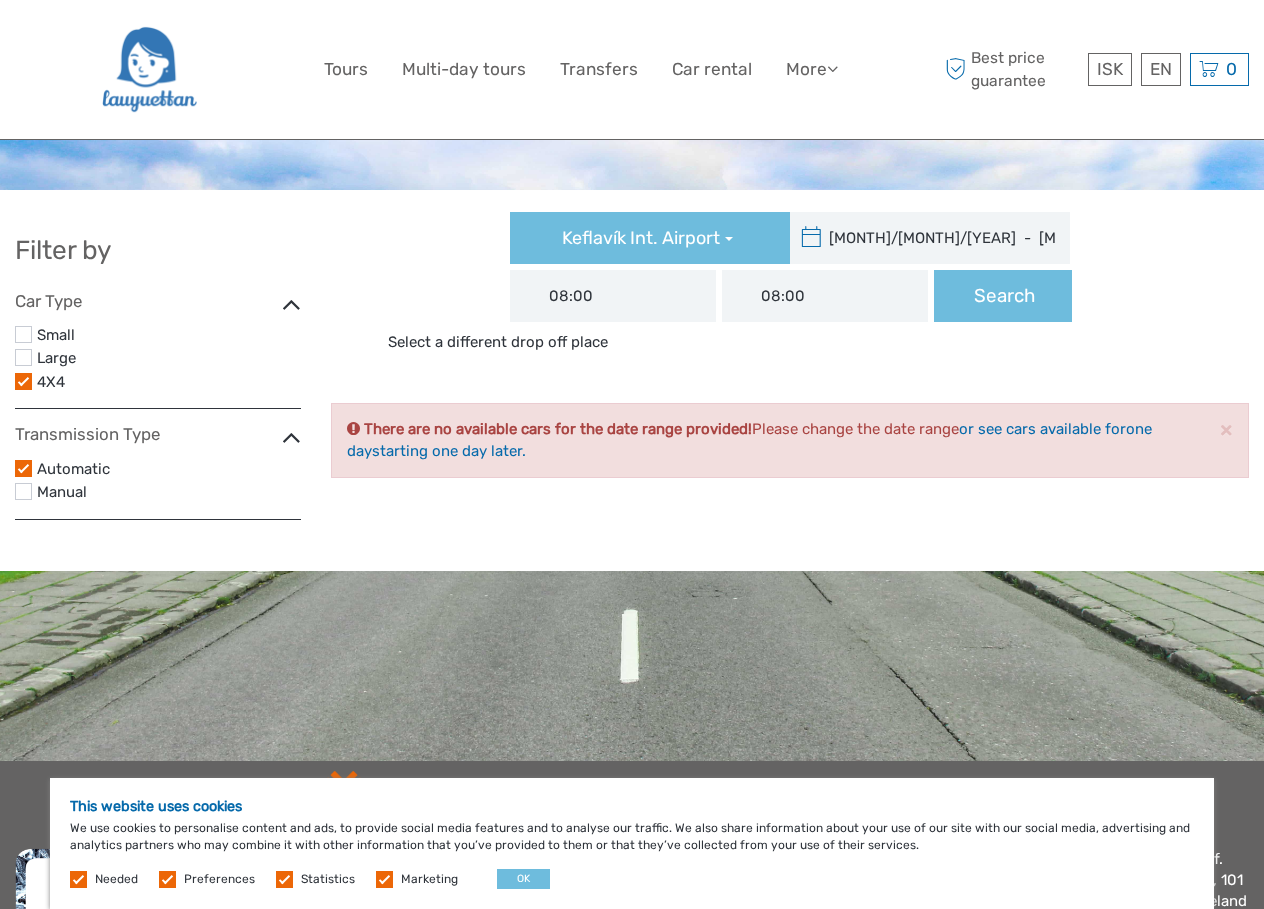 scroll, scrollTop: 0, scrollLeft: 0, axis: both 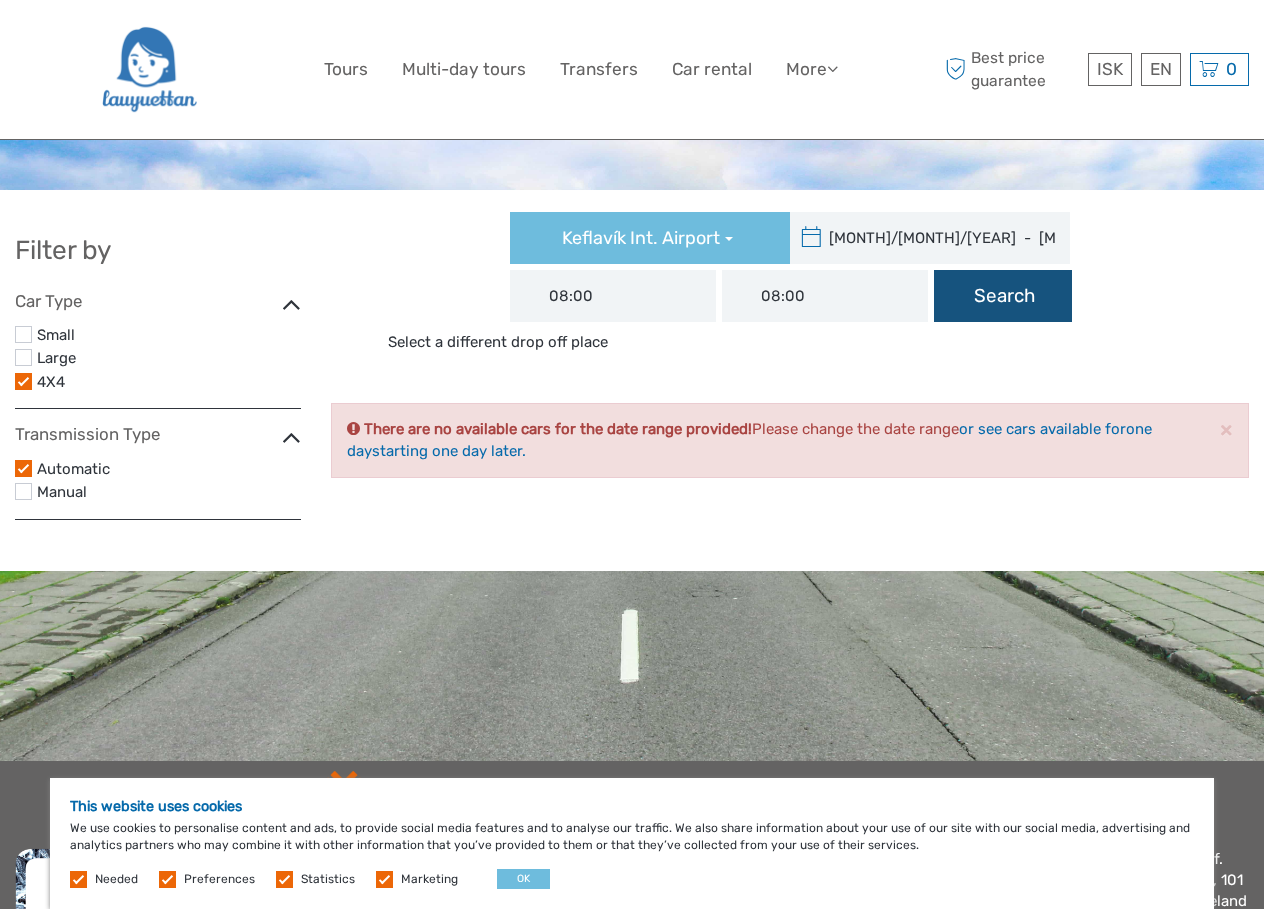click on "Search" at bounding box center (1003, 296) 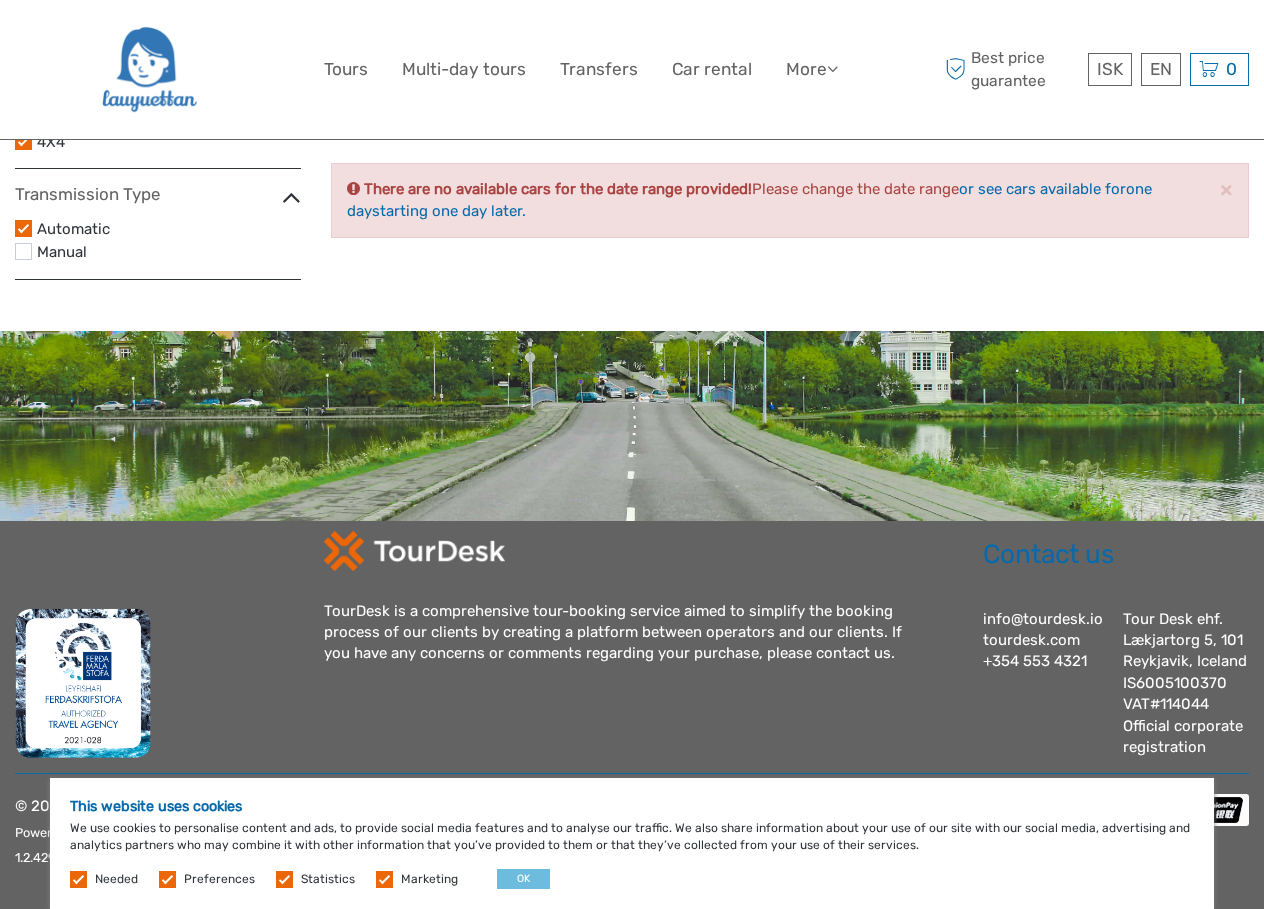 scroll, scrollTop: 241, scrollLeft: 0, axis: vertical 